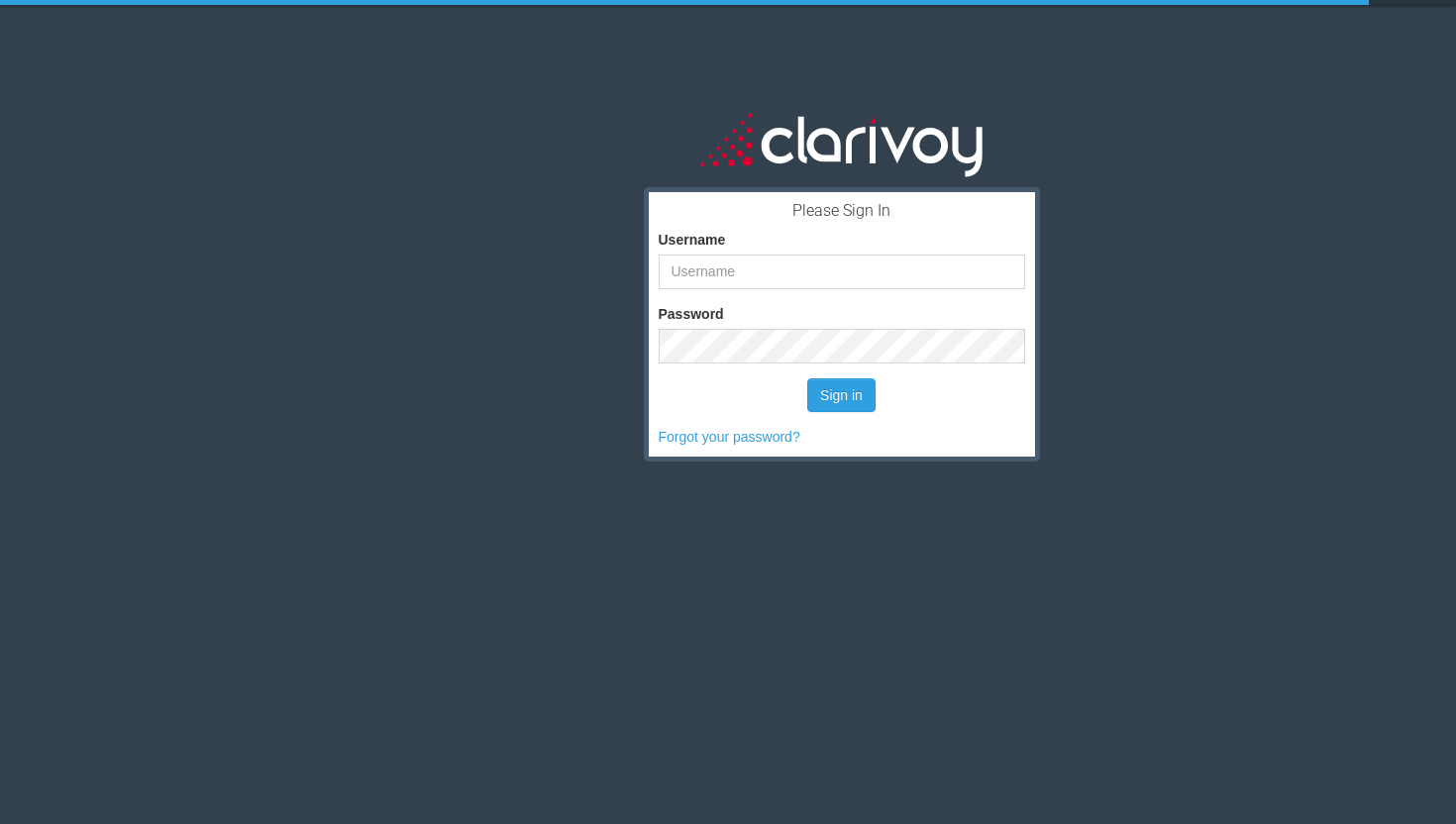 scroll, scrollTop: 0, scrollLeft: 0, axis: both 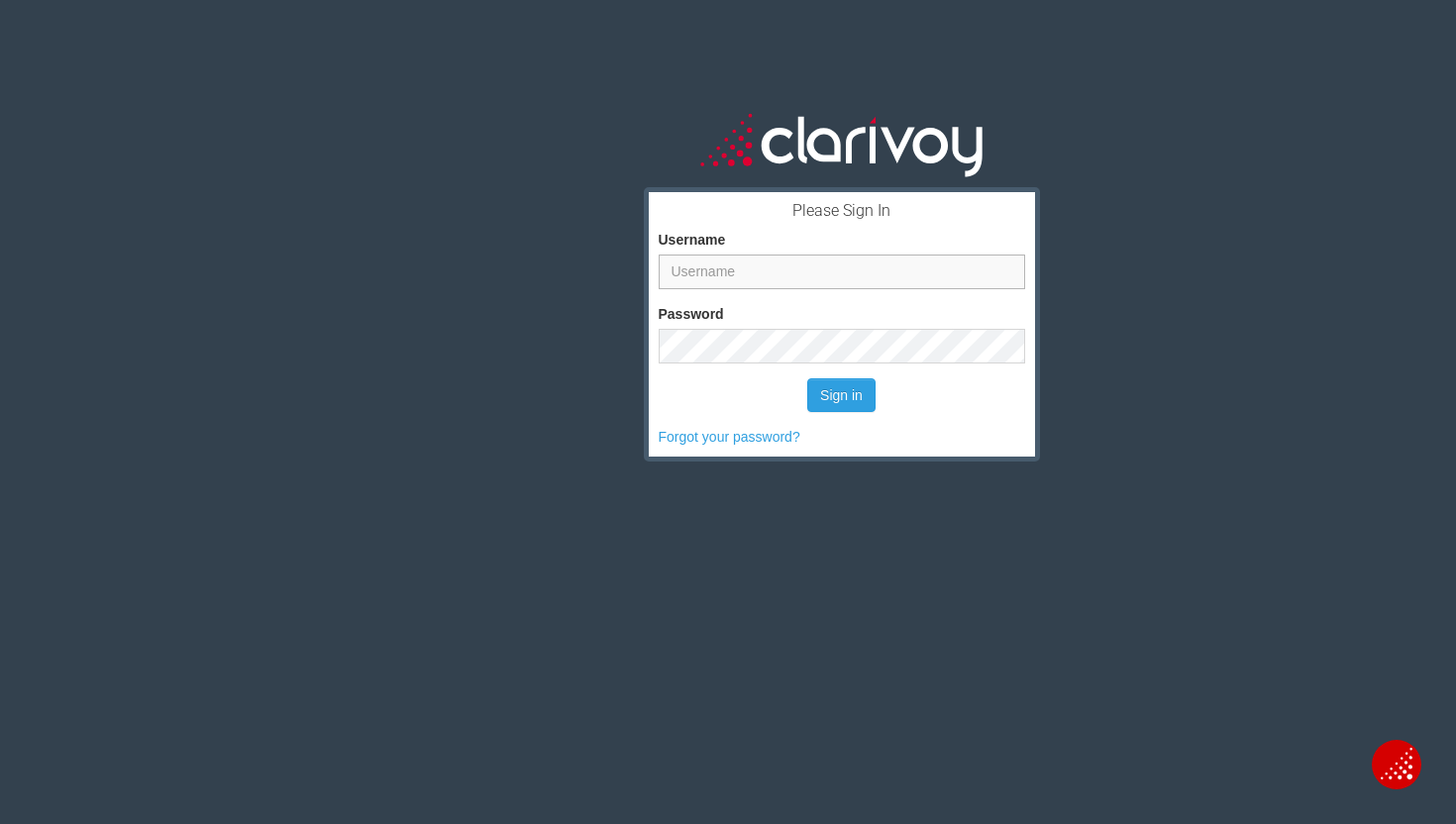 click on "Username" at bounding box center (842, 271) 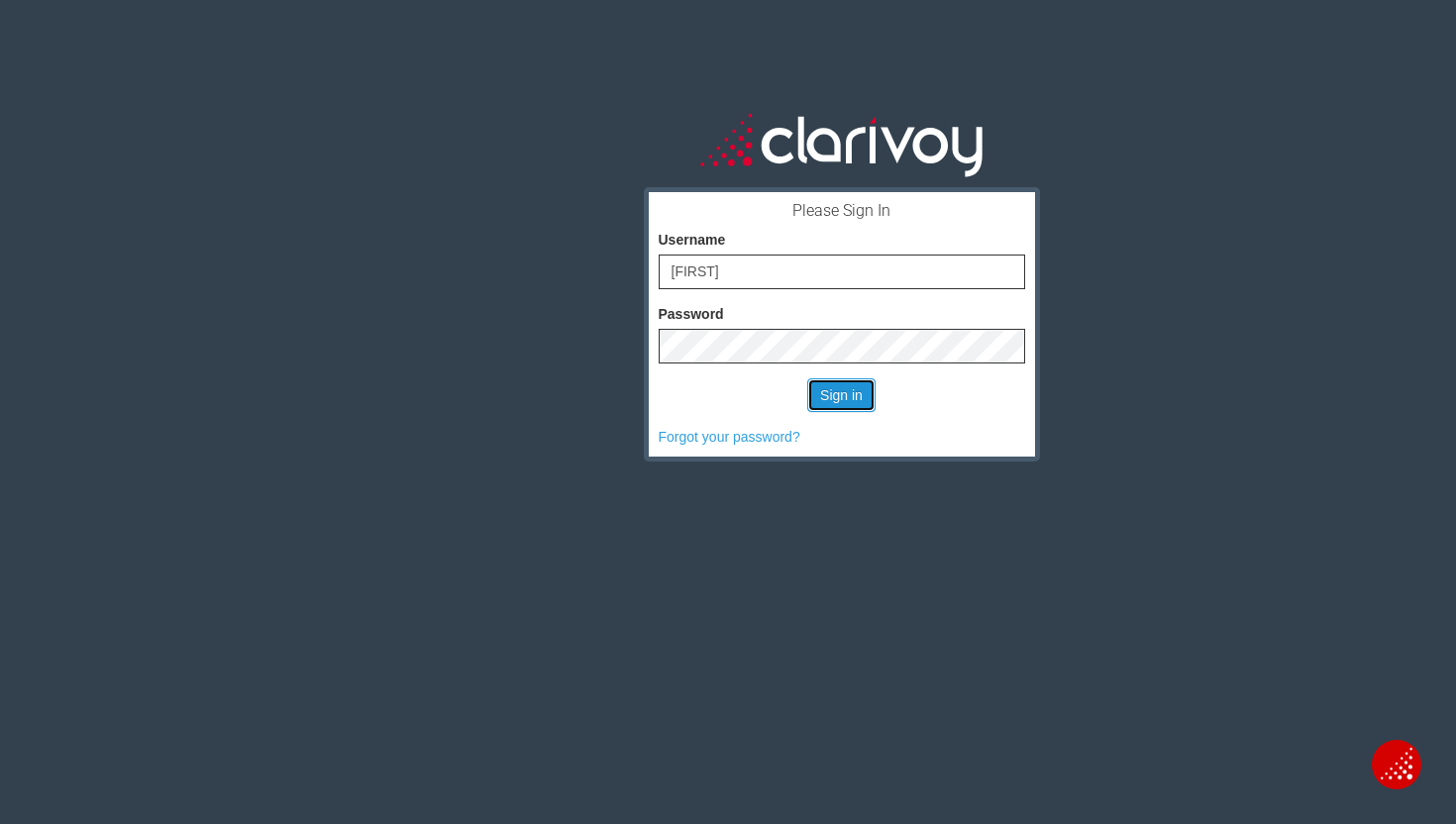 click on "Sign in" at bounding box center [841, 395] 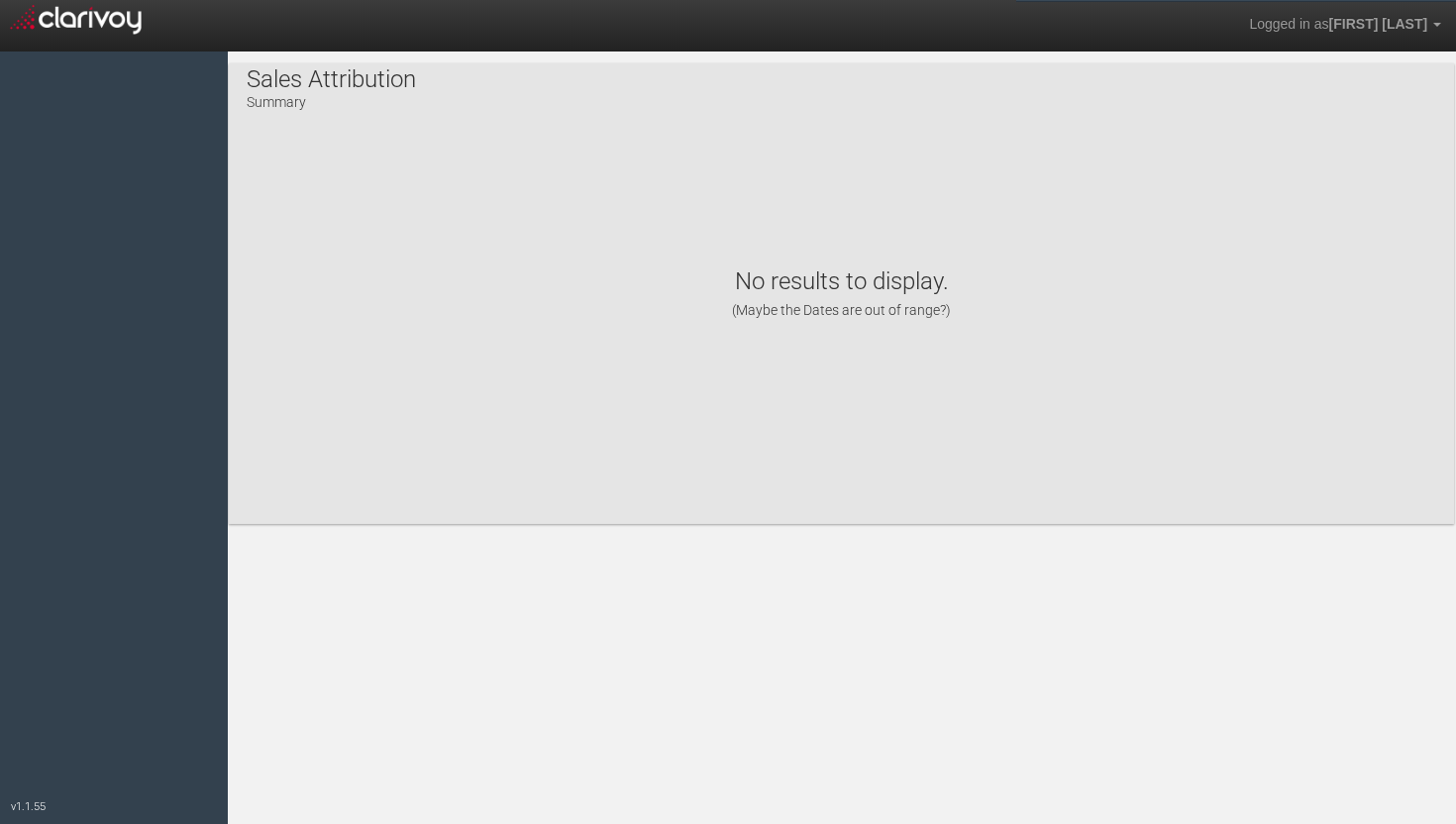 scroll, scrollTop: 0, scrollLeft: 0, axis: both 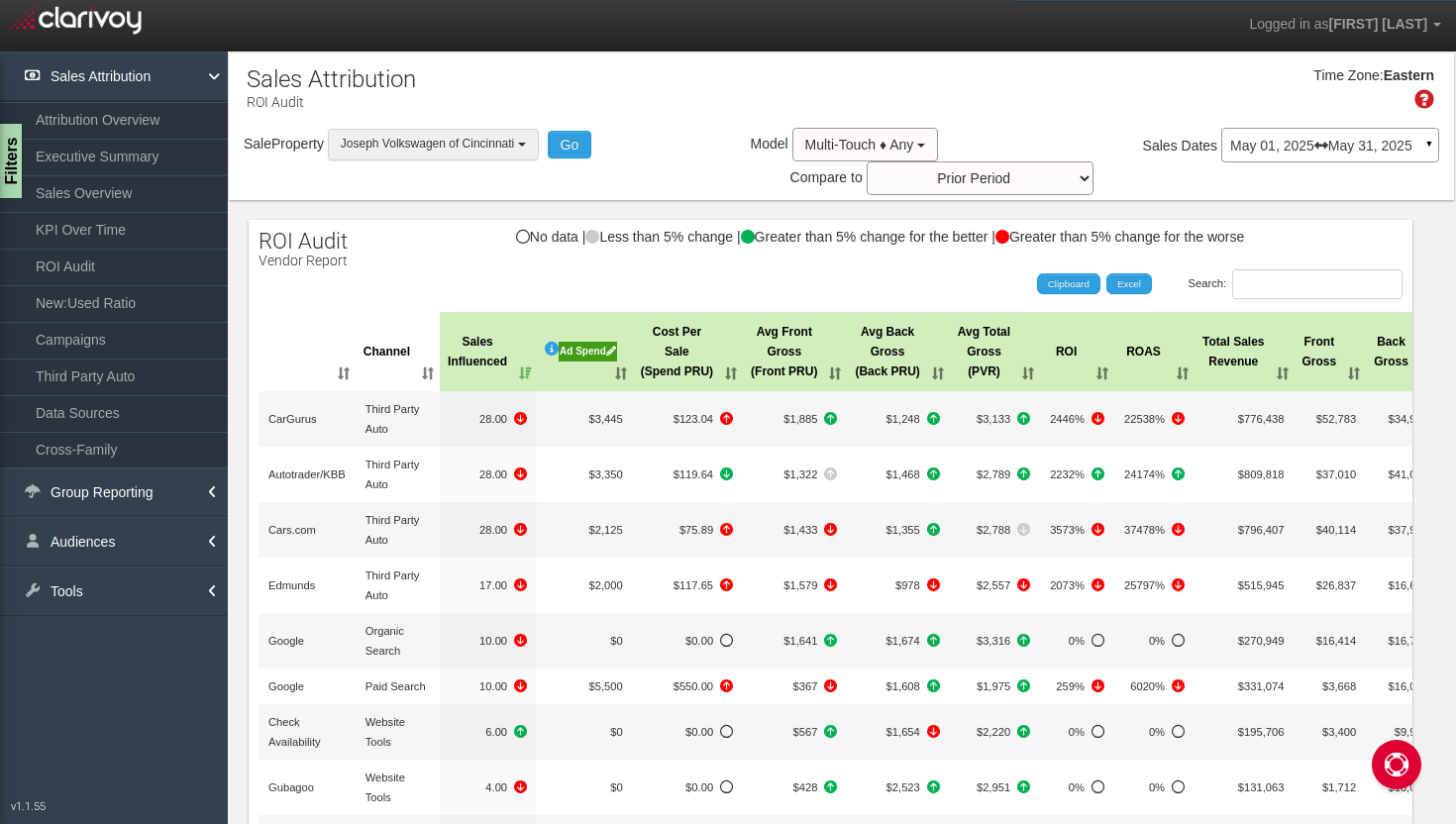 click on "Joseph Volkswagen of Cincinnati" at bounding box center (433, 144) 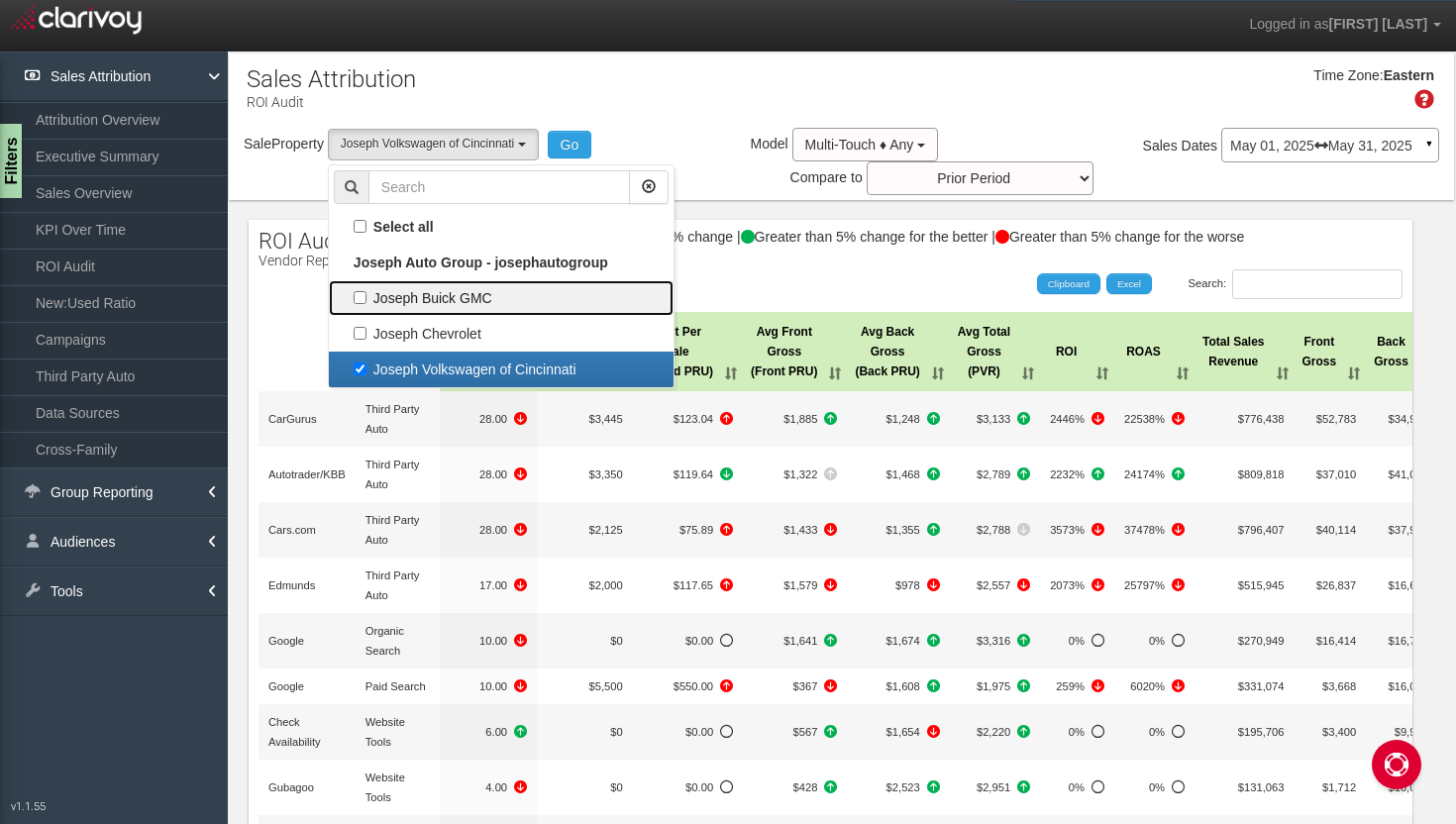 click on "Joseph Buick GMC" at bounding box center [501, 227] 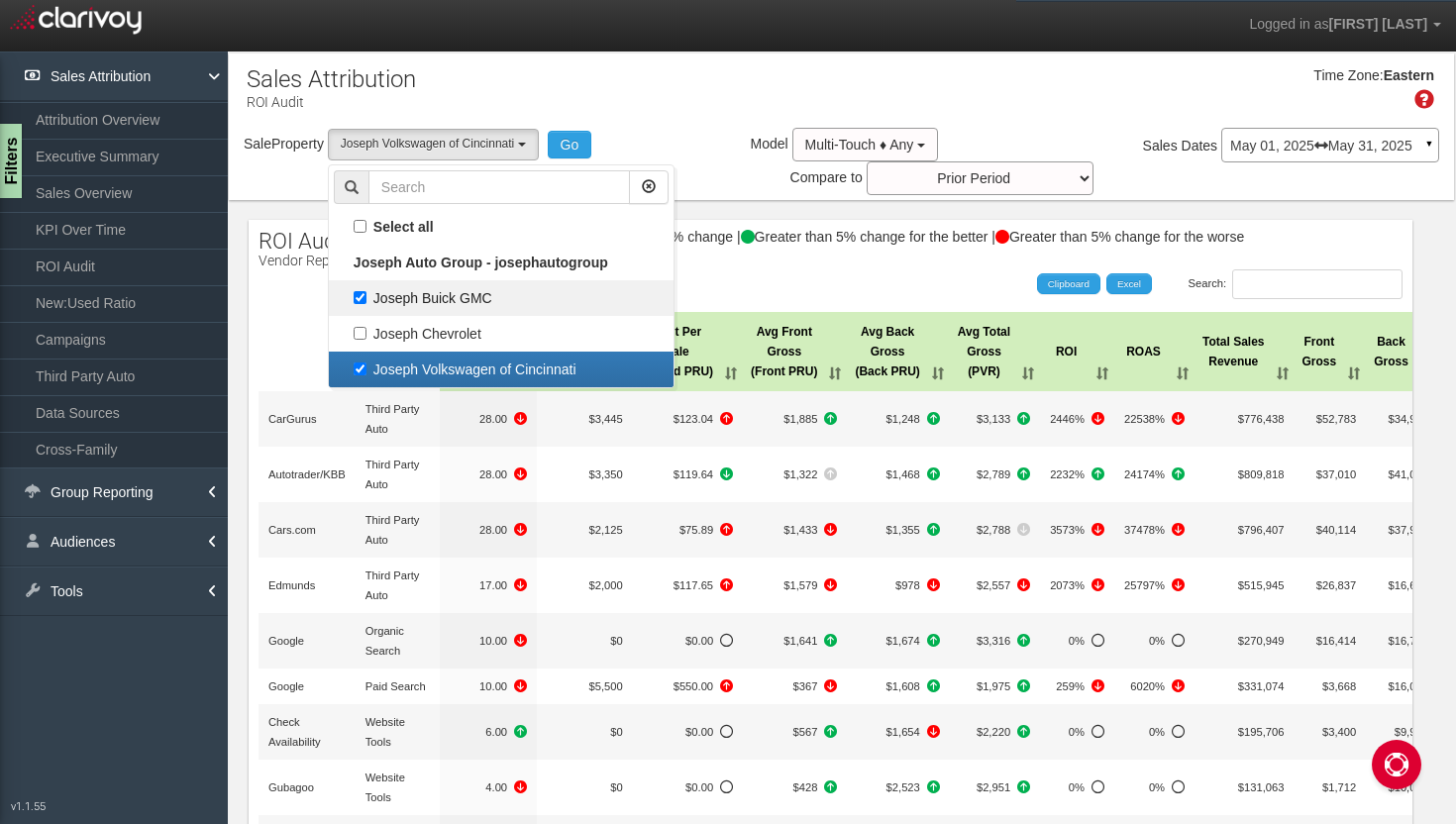scroll, scrollTop: 53, scrollLeft: 0, axis: vertical 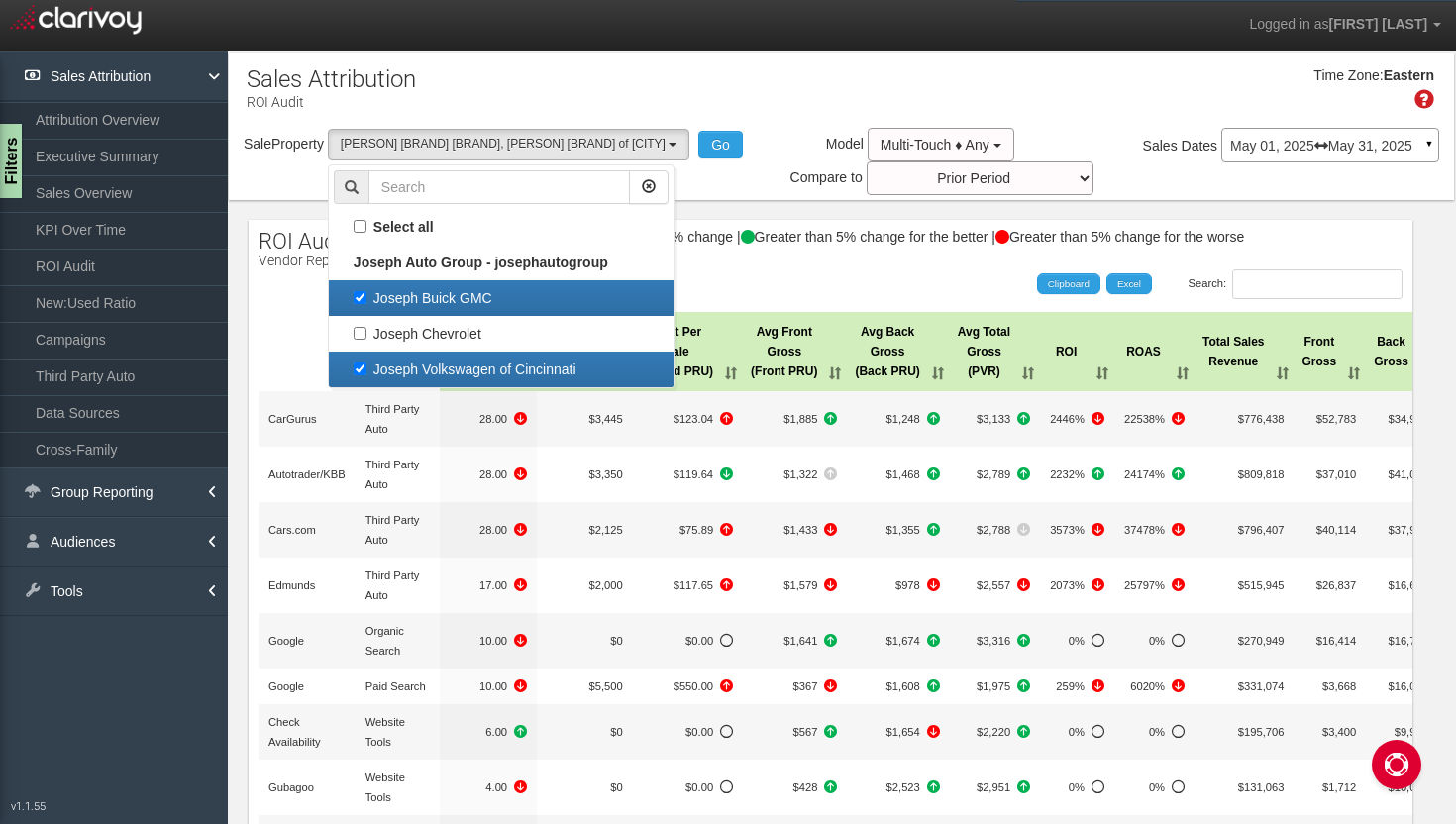 click on "Joseph Volkswagen of Cincinnati" at bounding box center (501, 298) 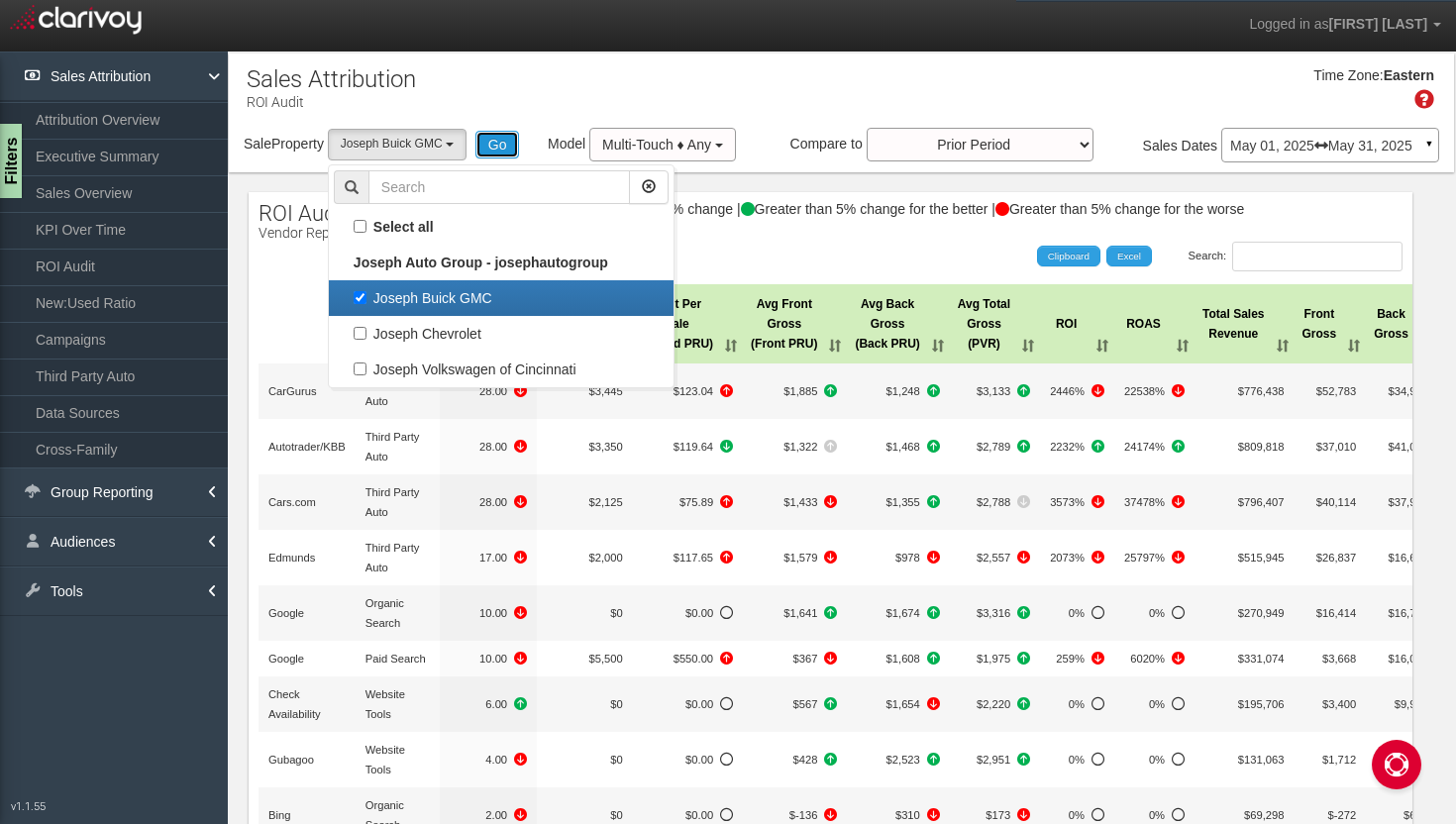 click on "Go" at bounding box center (497, 145) 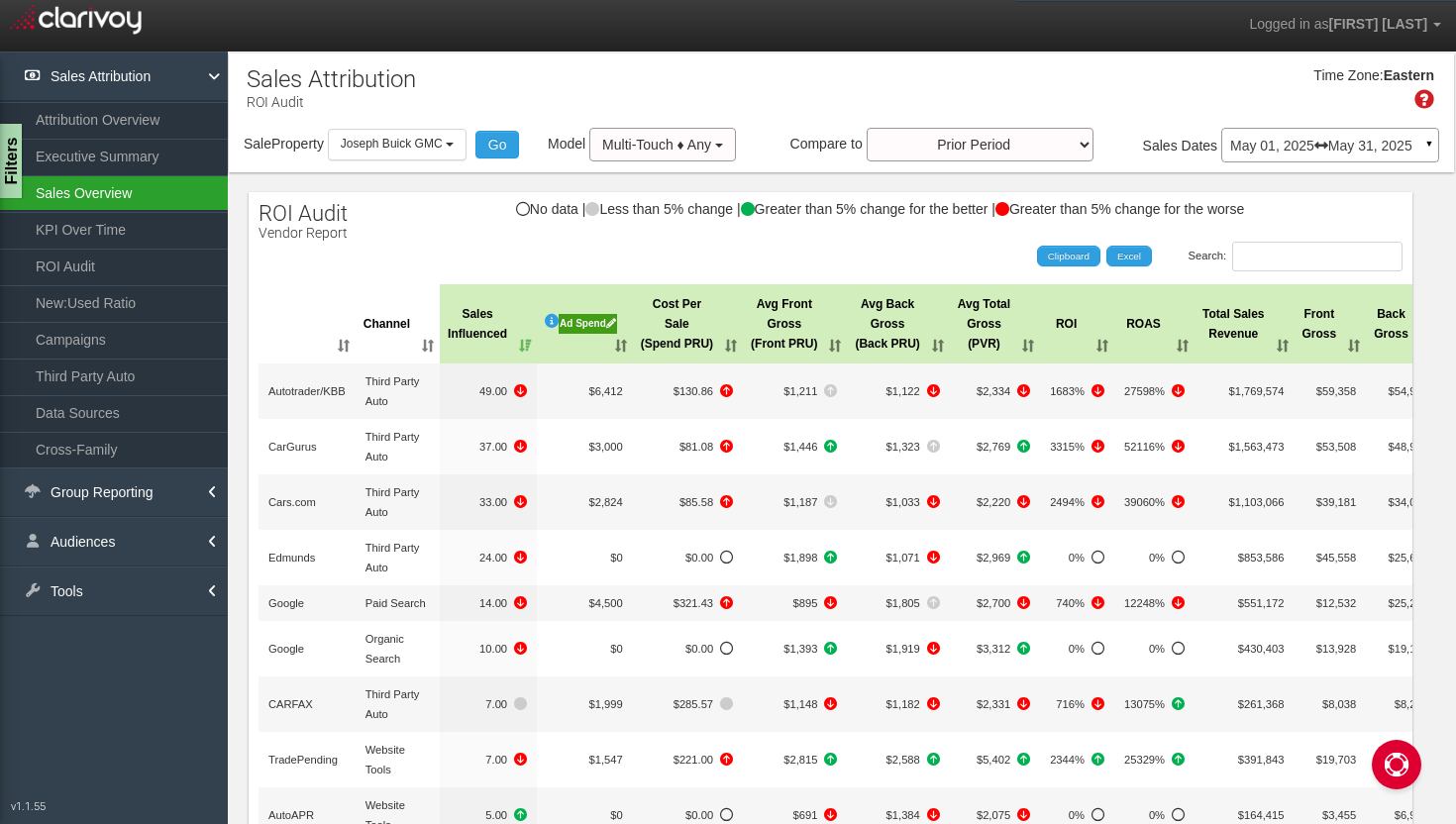 click on "Sales Overview" at bounding box center (114, 193) 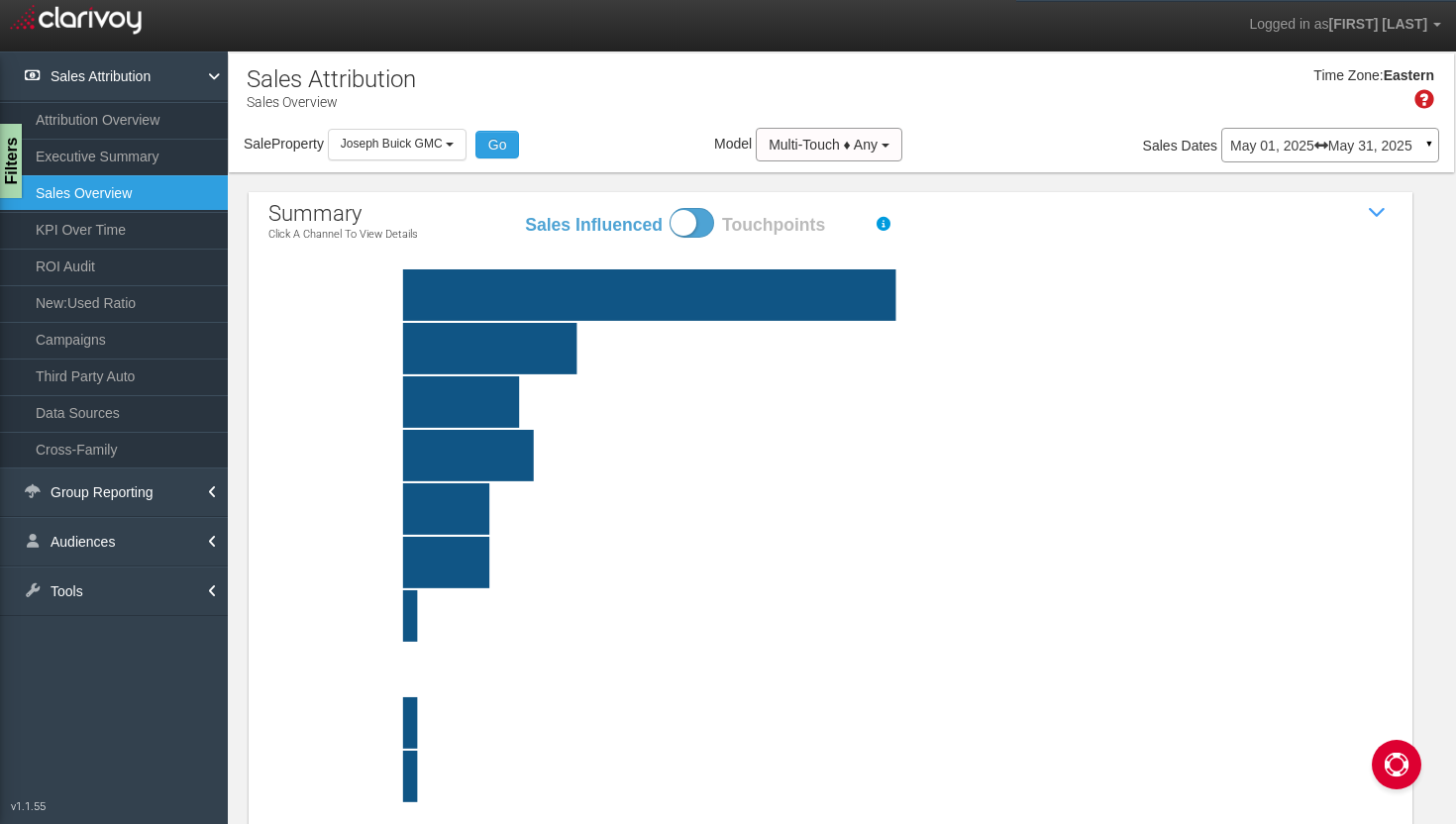 click on "May 01, 2025   May 31, 2025" at bounding box center [1330, 146] 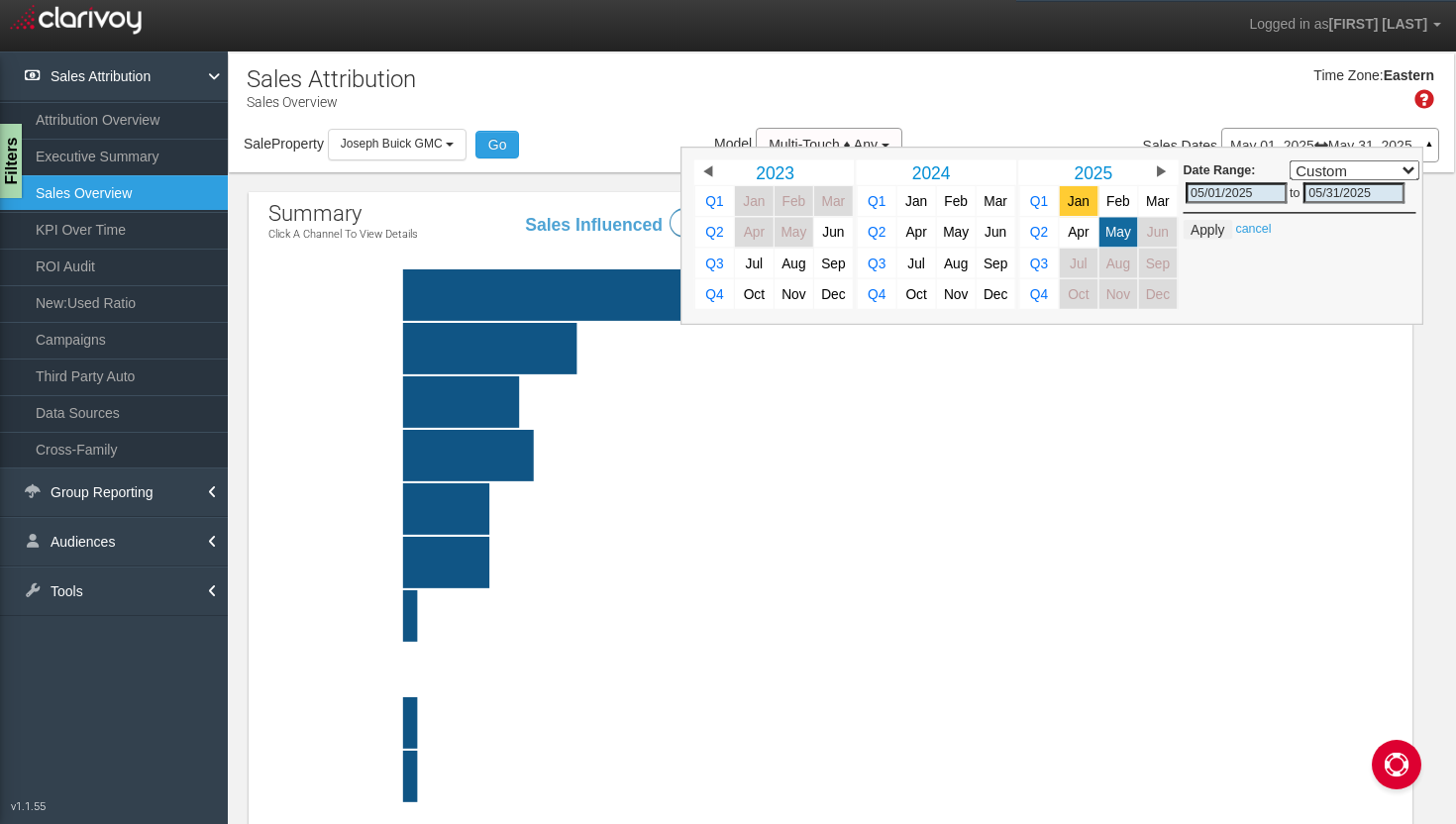 click on "Jan" at bounding box center (1079, 201) 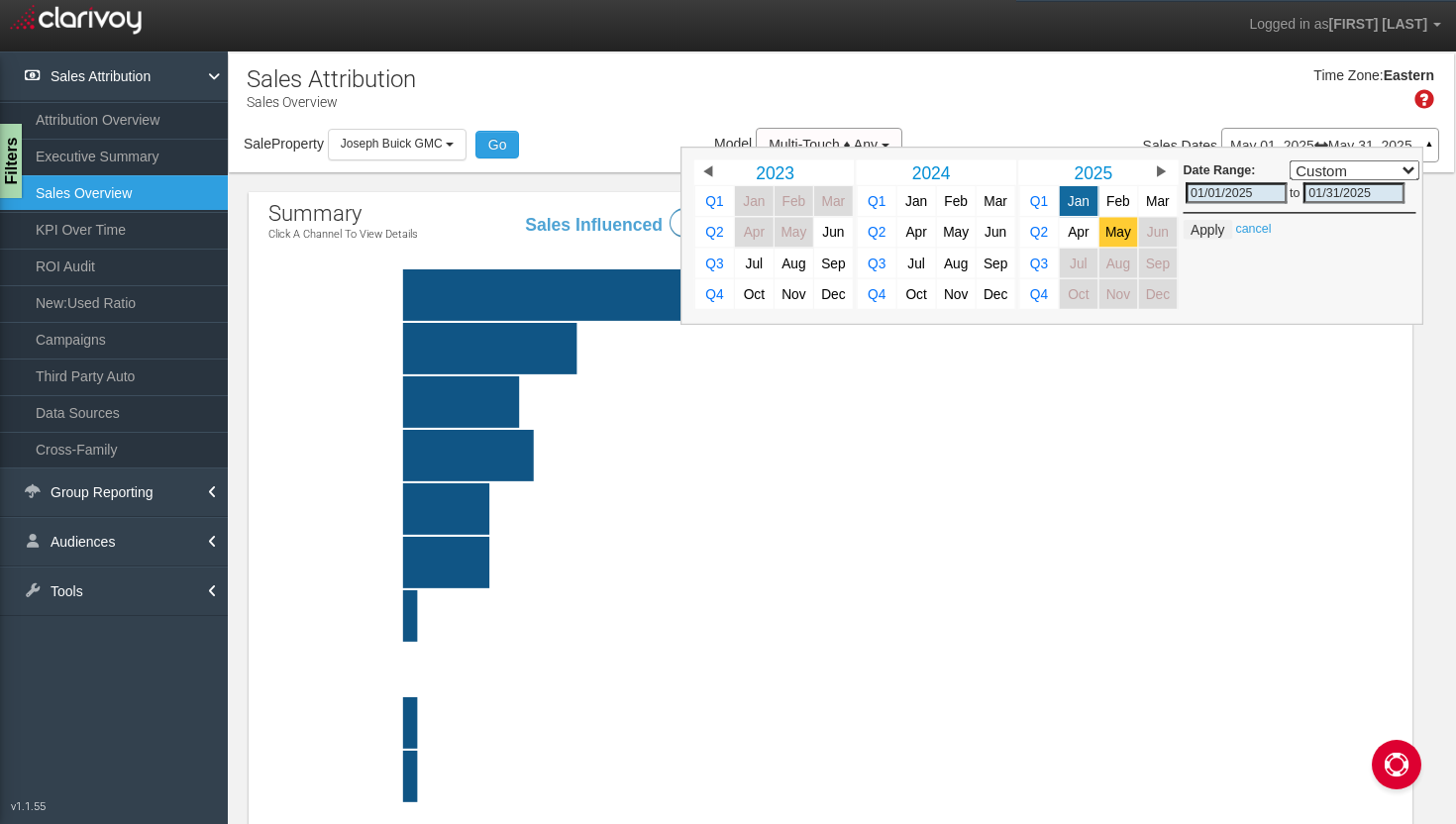 click on "May" at bounding box center [1118, 232] 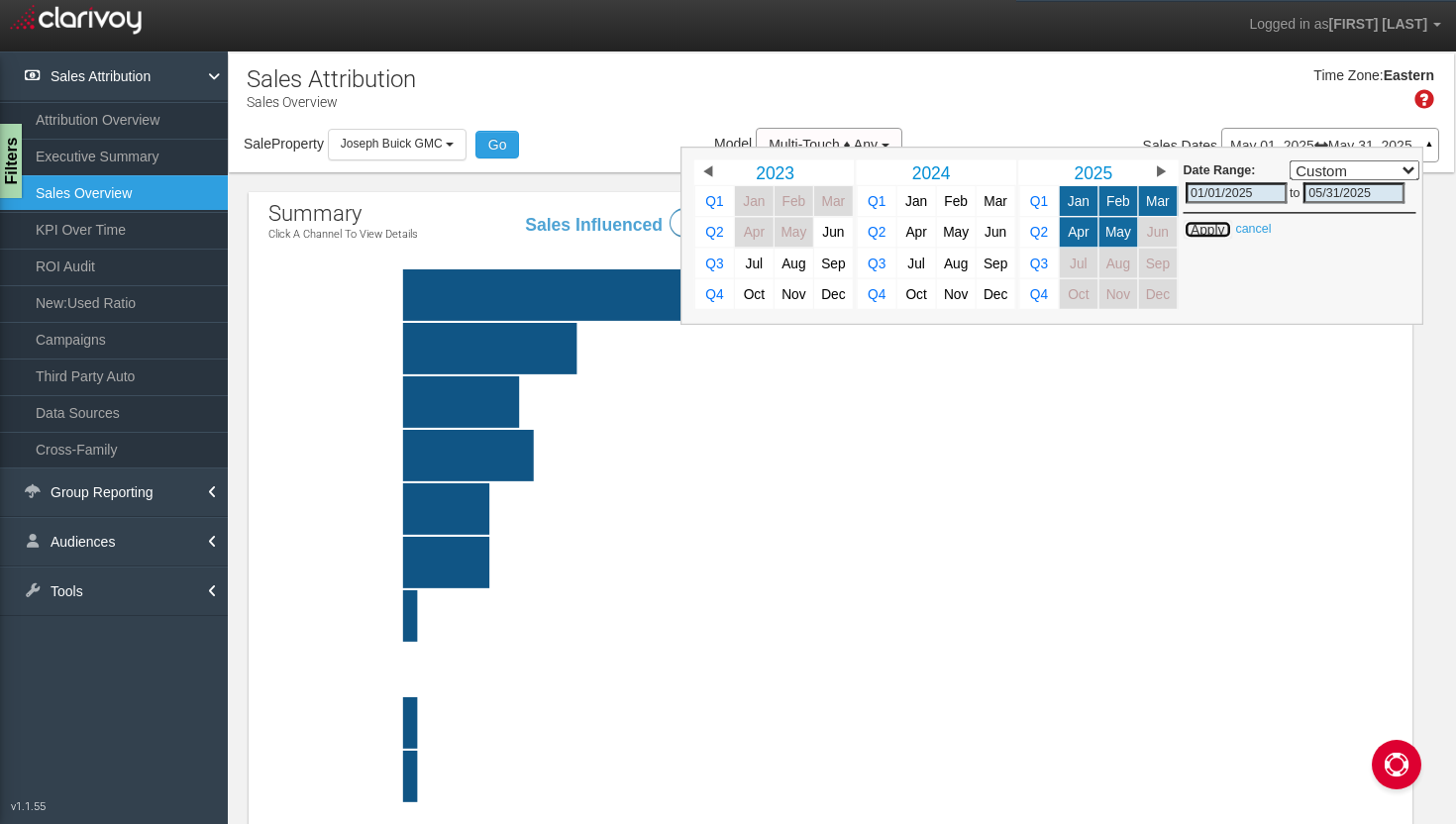 click on "Apply" at bounding box center (1207, 230) 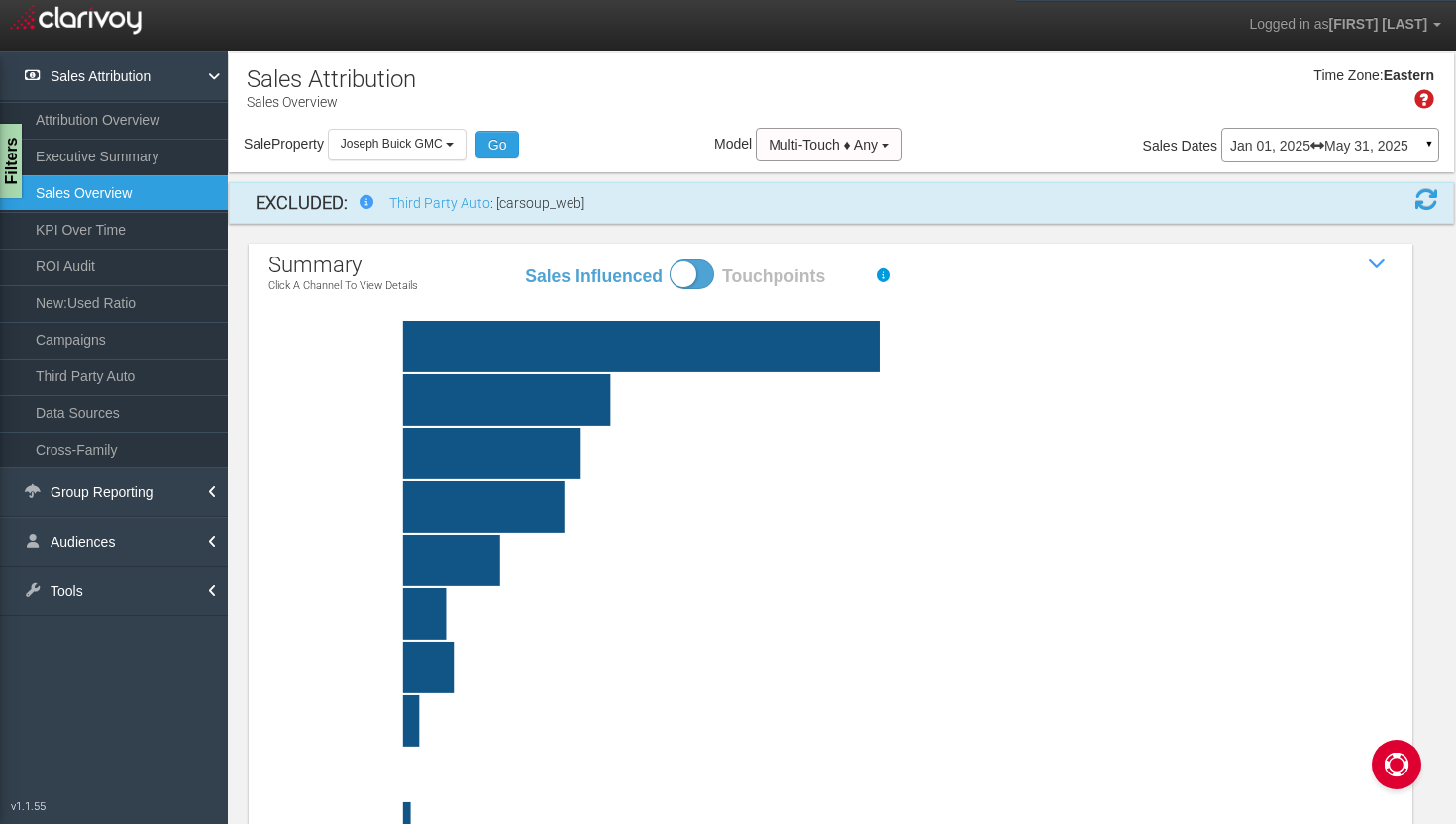 click at bounding box center (879, 507) 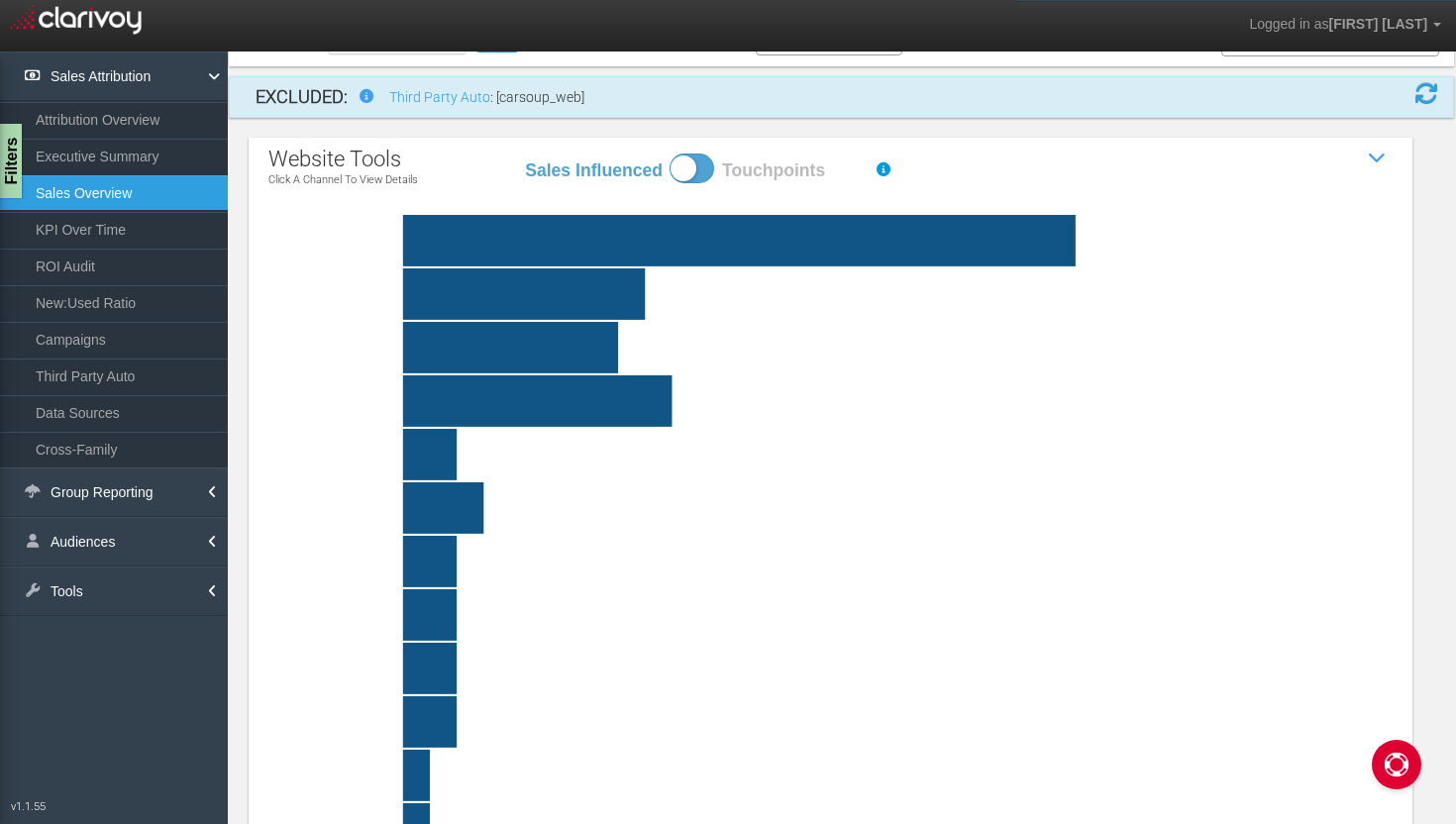 scroll, scrollTop: 71, scrollLeft: 0, axis: vertical 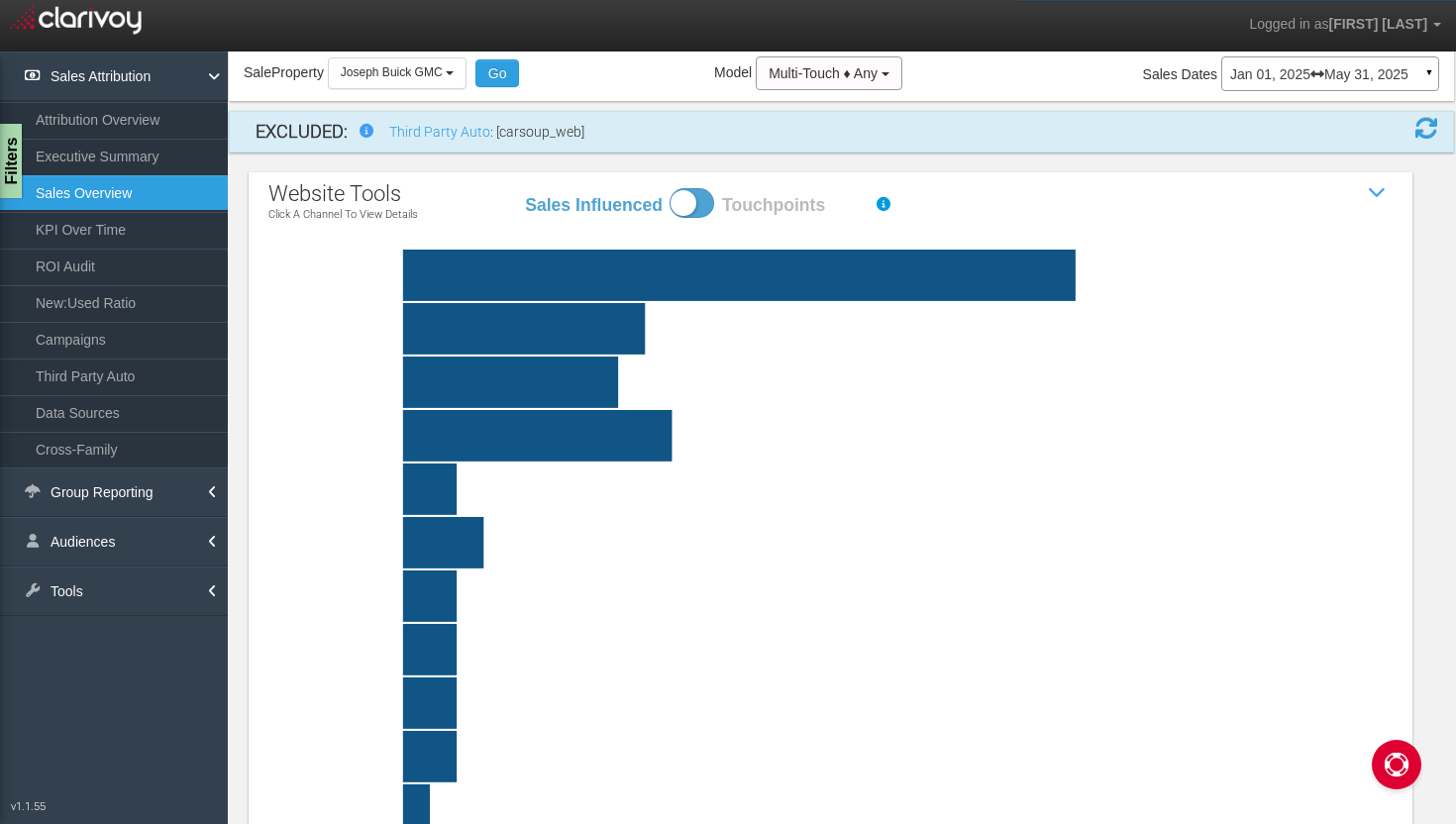 click on "Jan 01, 2025   May 31, 2025" at bounding box center (1330, 74) 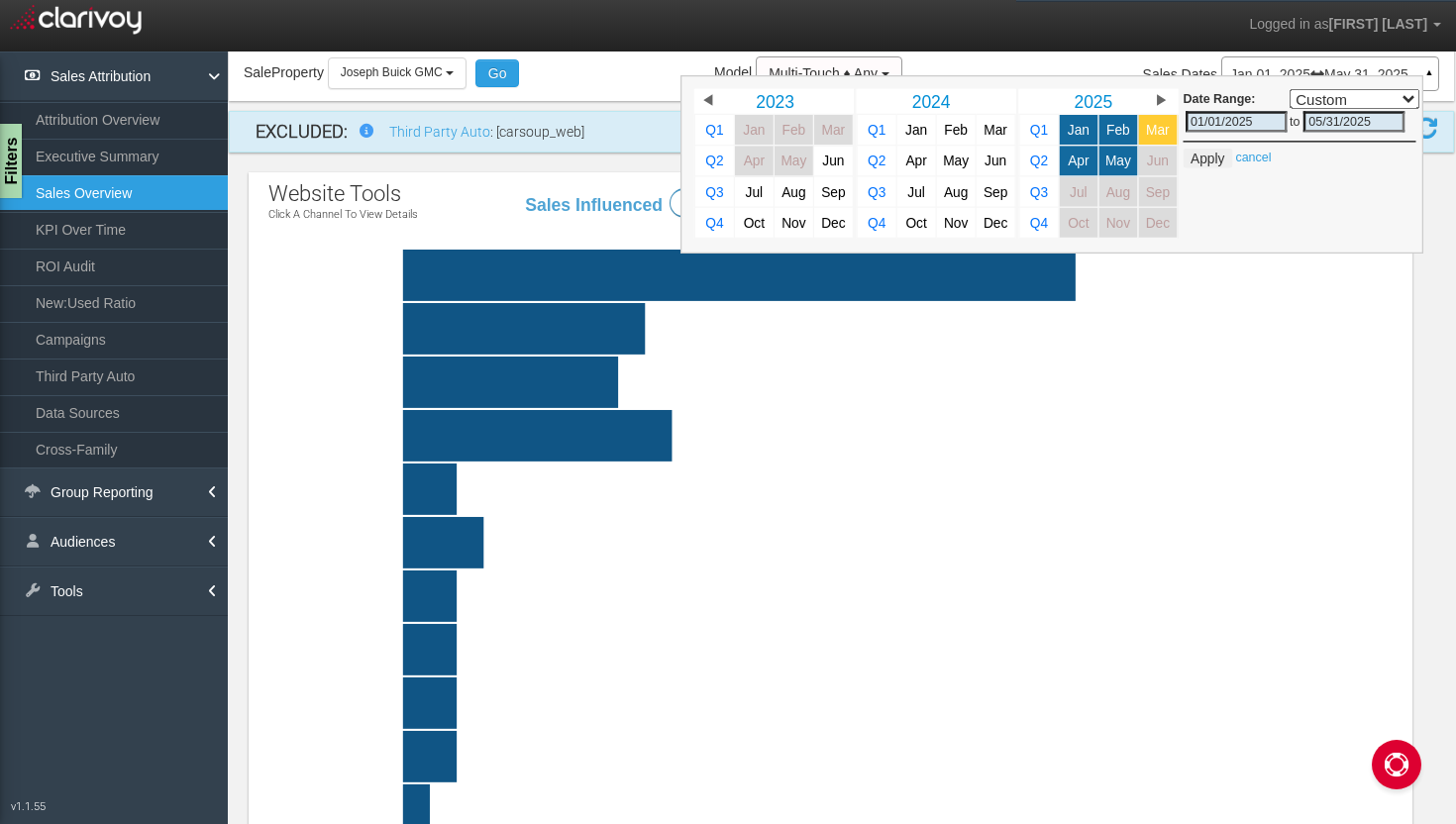 click on "Mar" at bounding box center (1158, 130) 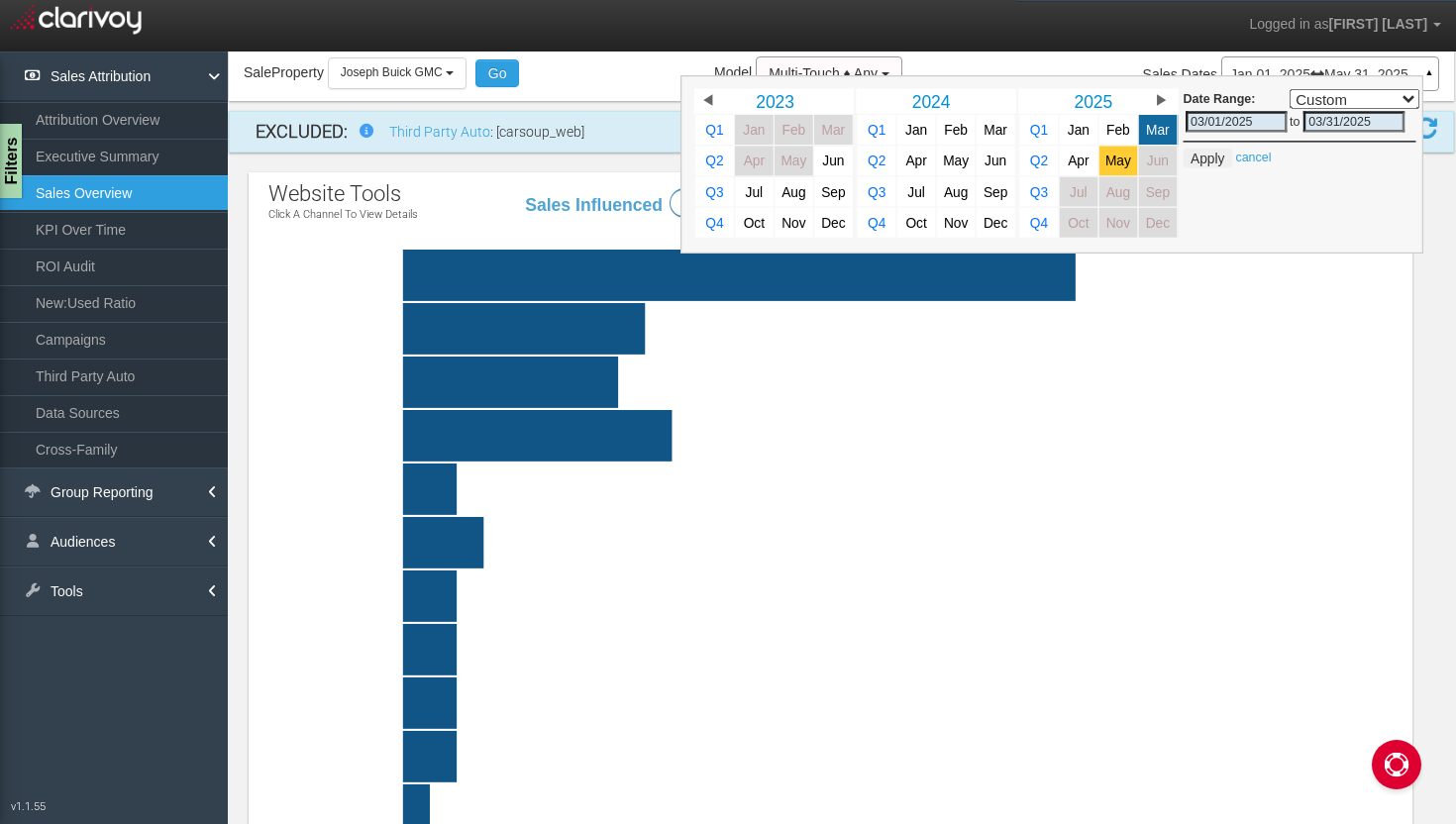 click on "May" at bounding box center (1118, 160) 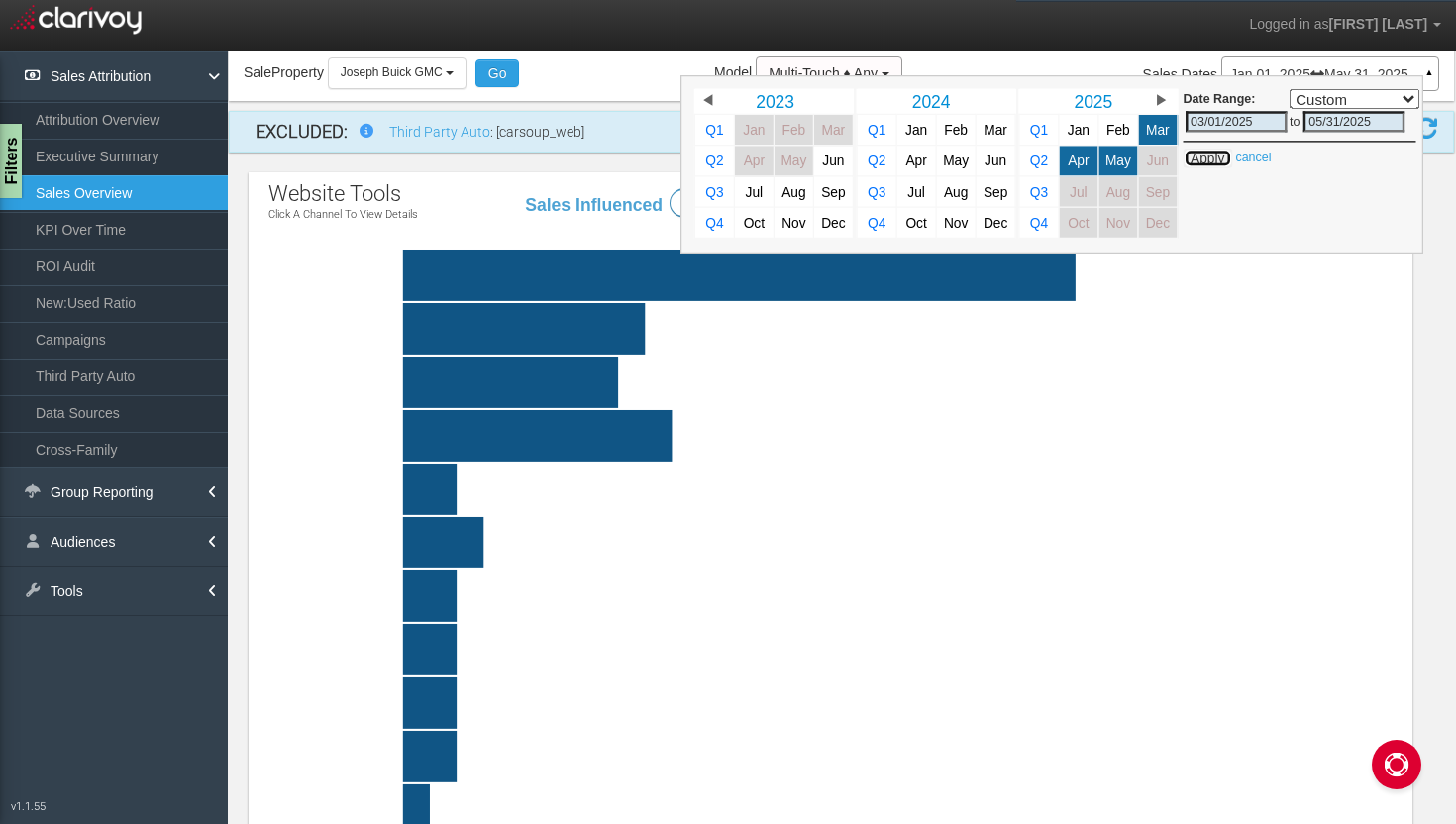 click on "Apply" at bounding box center [1207, 158] 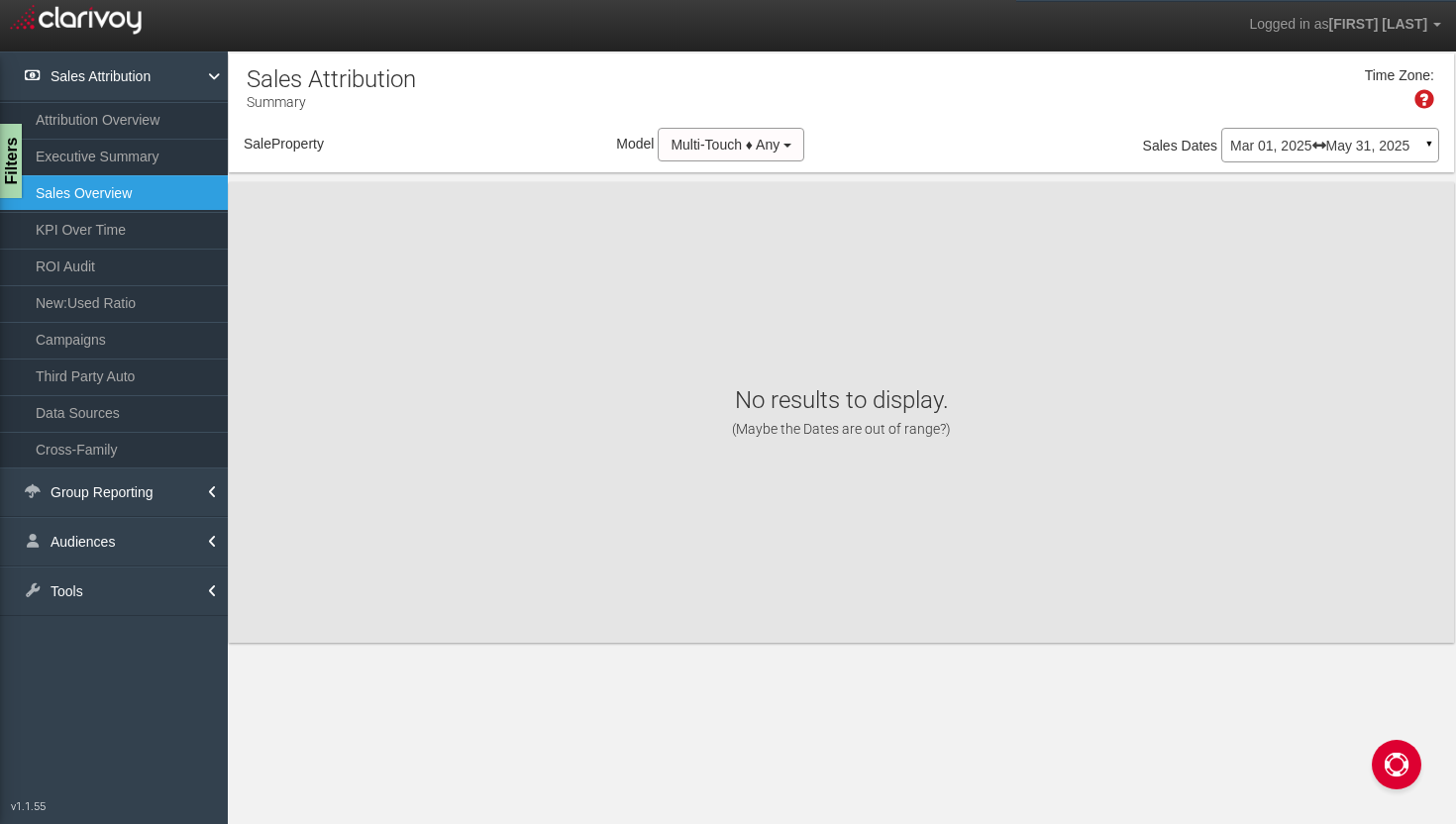 scroll, scrollTop: 0, scrollLeft: 0, axis: both 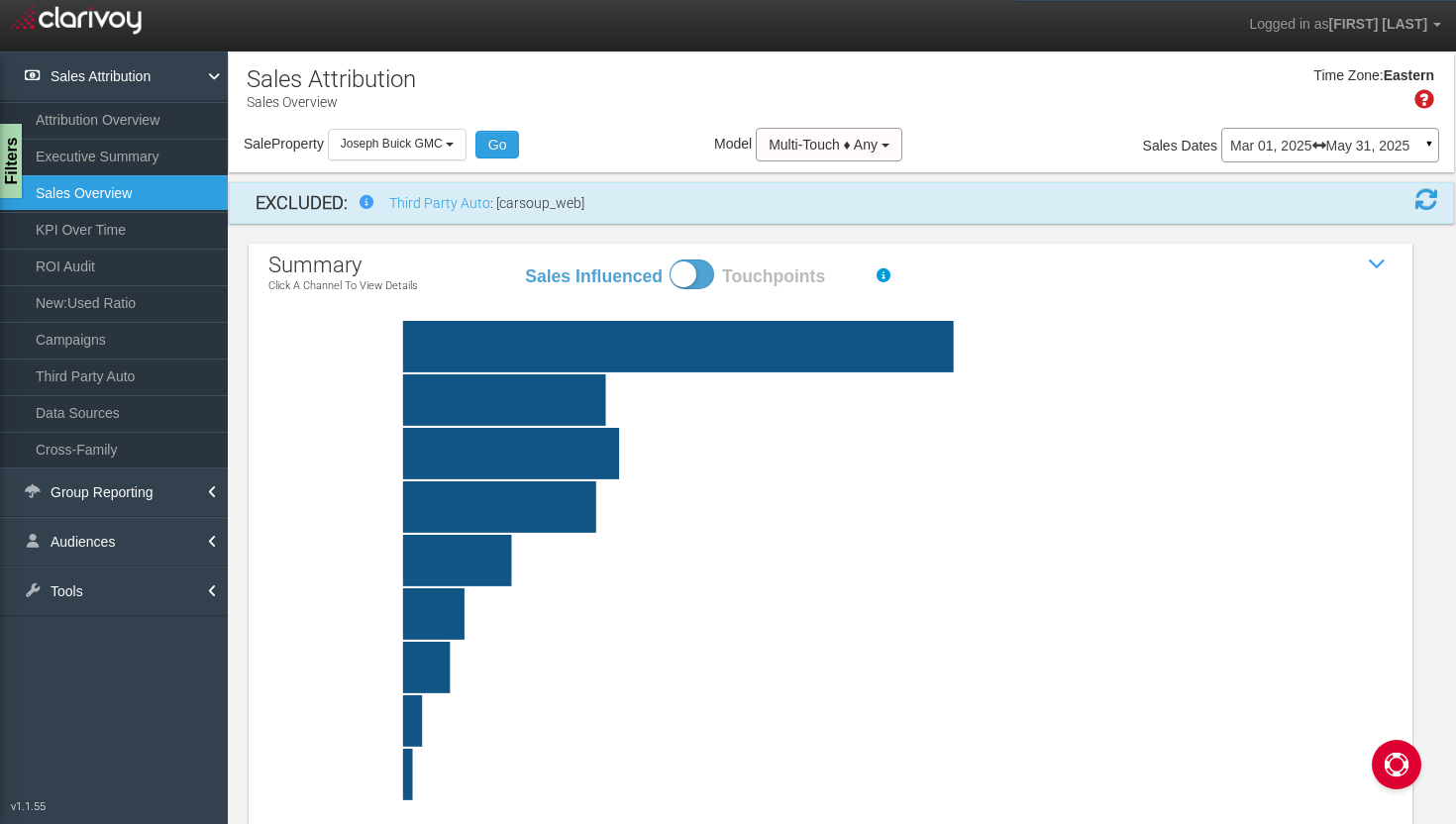click at bounding box center (879, 400) 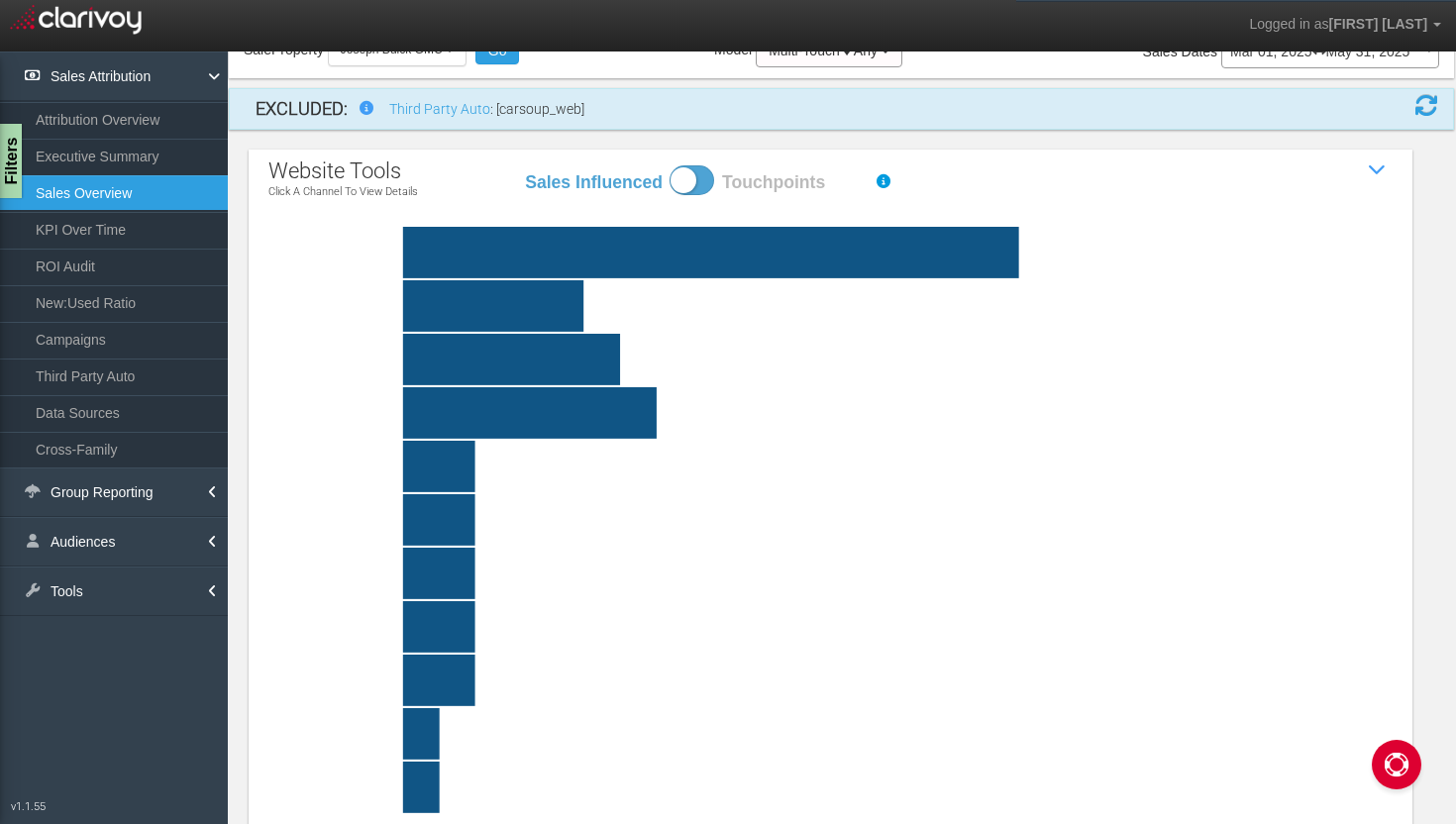 scroll, scrollTop: 0, scrollLeft: 0, axis: both 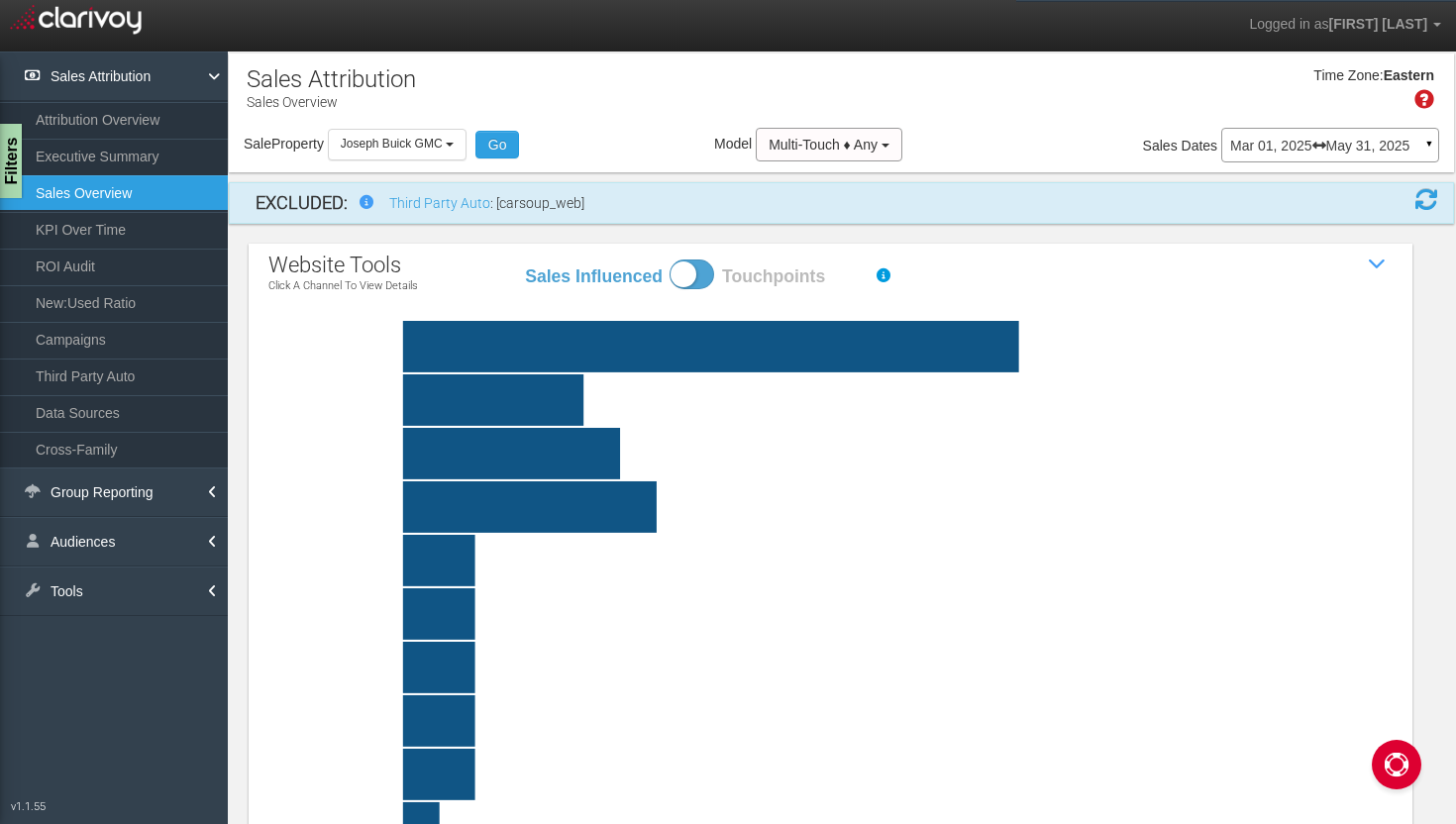 click on "Mar 01, 2025   May 31, 2025" at bounding box center (1330, 146) 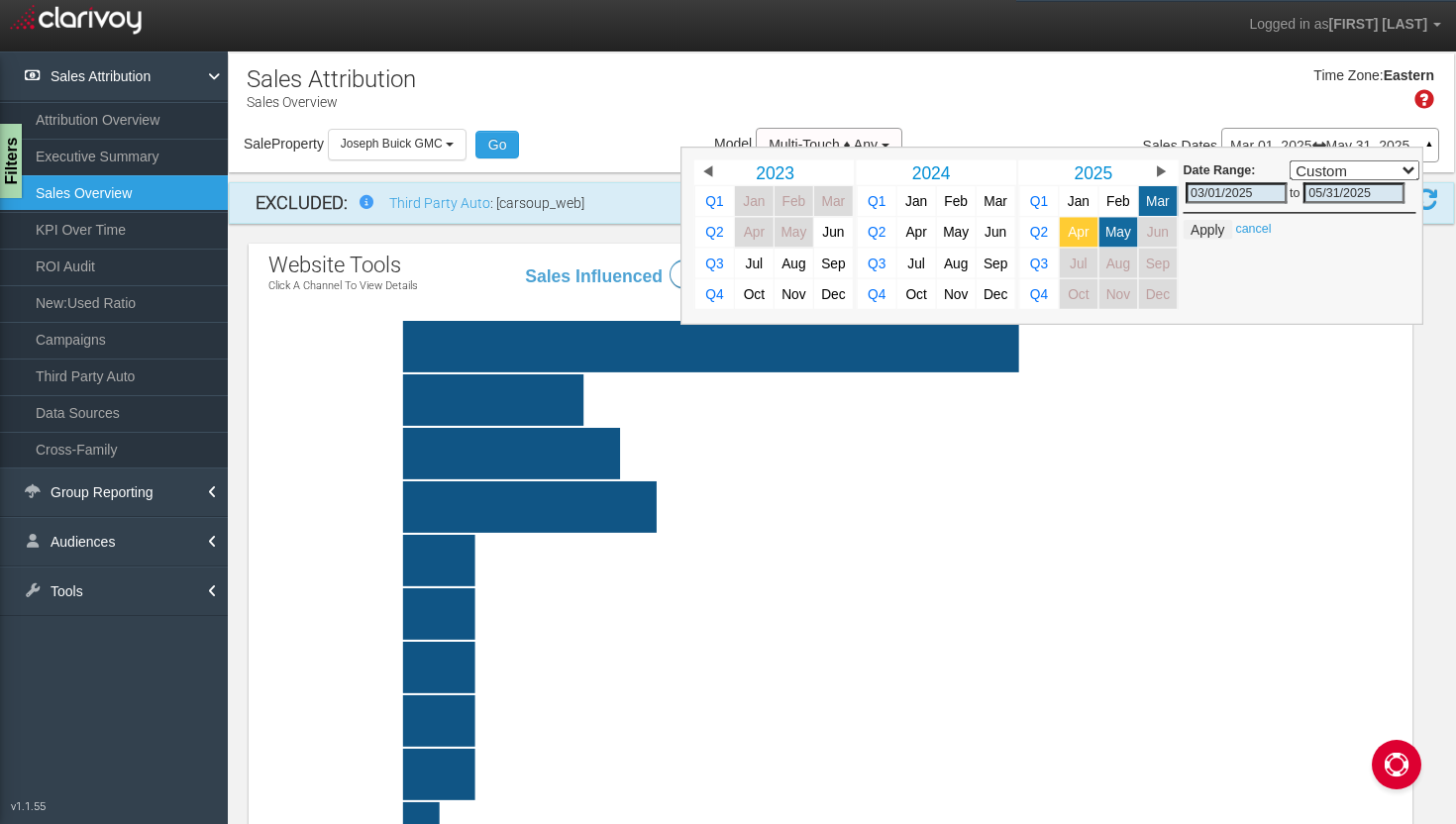 click on "Apr" at bounding box center (1079, 232) 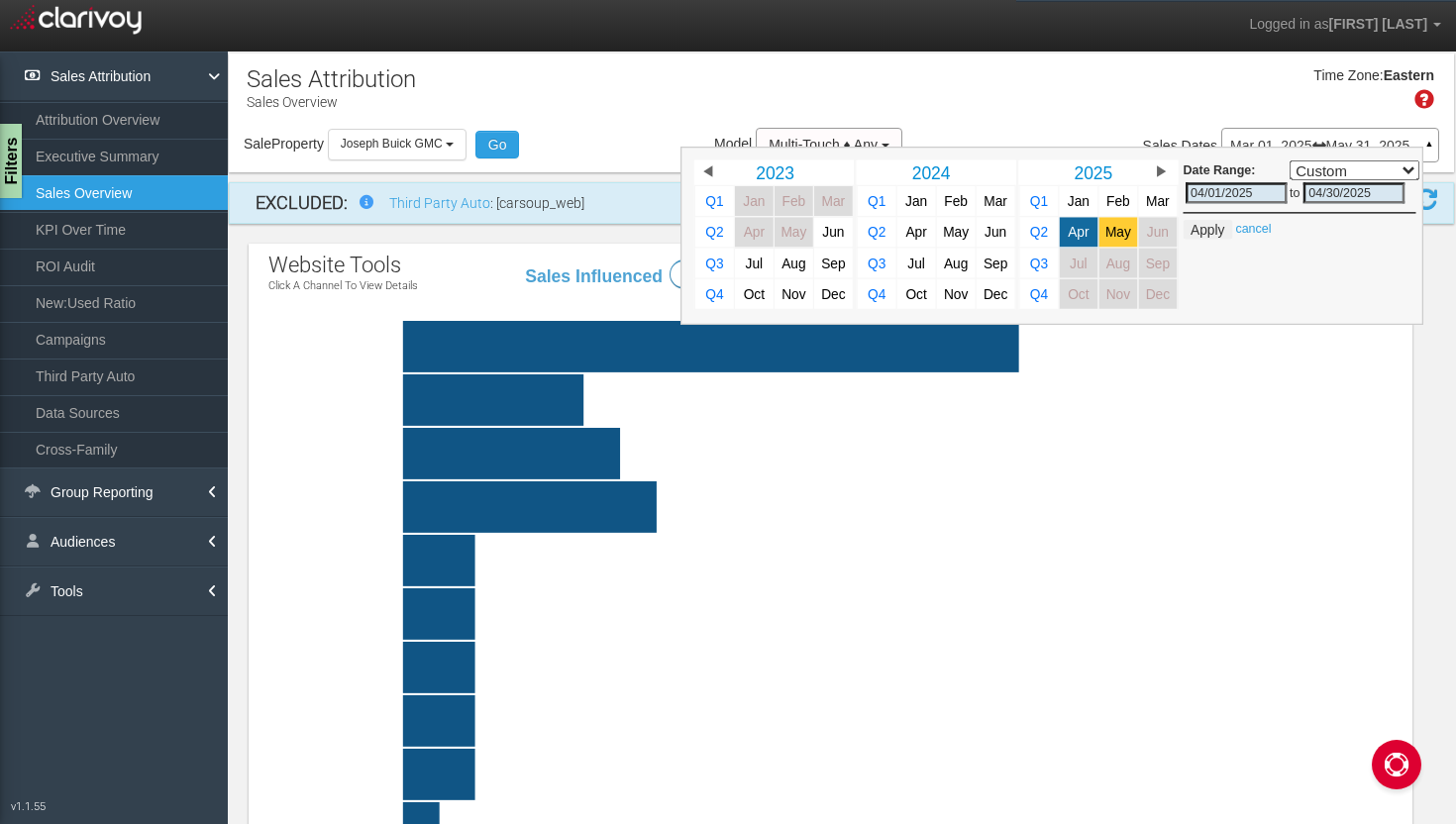 click on "May" at bounding box center [1118, 232] 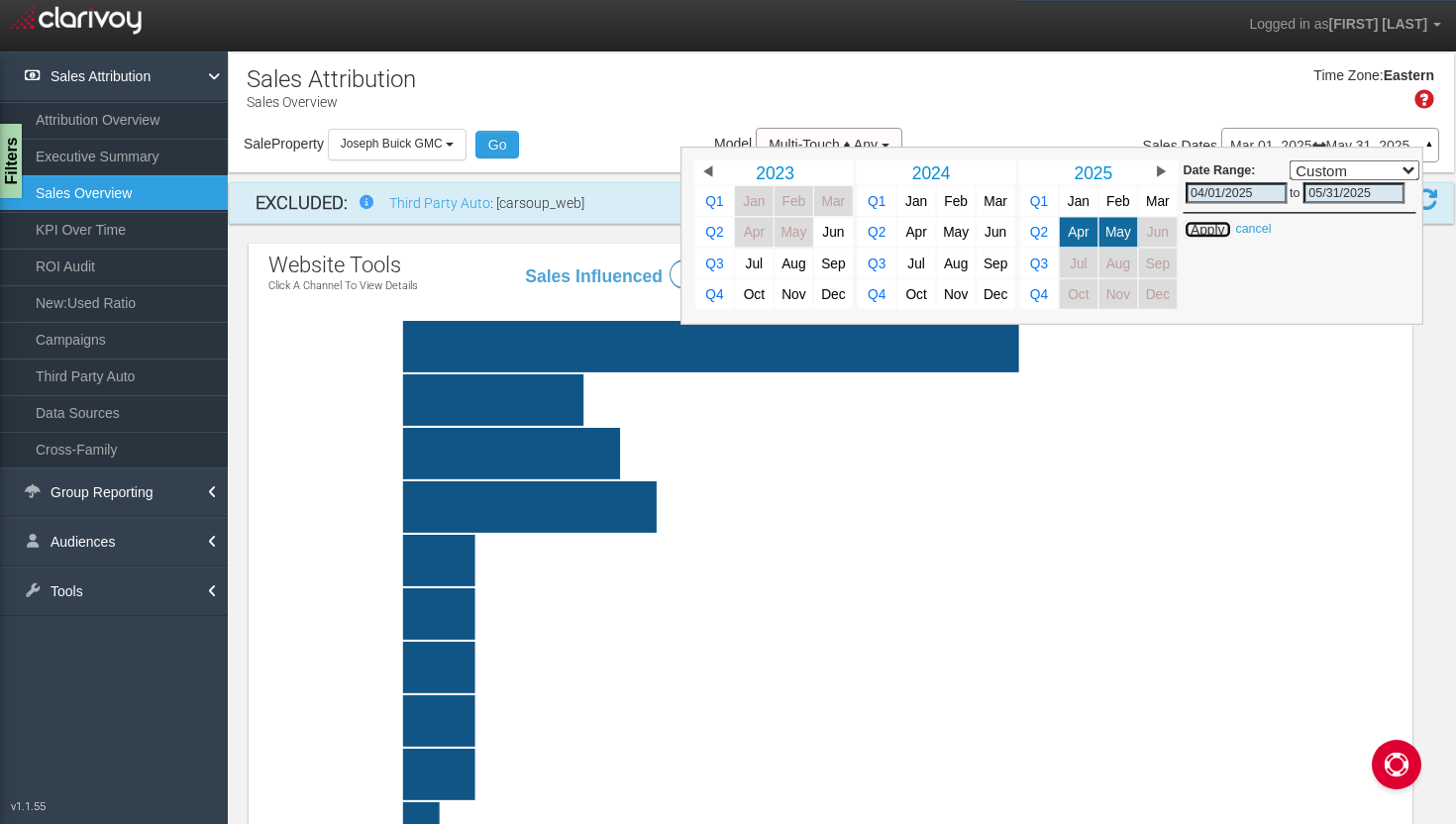click on "Apply" at bounding box center (1207, 230) 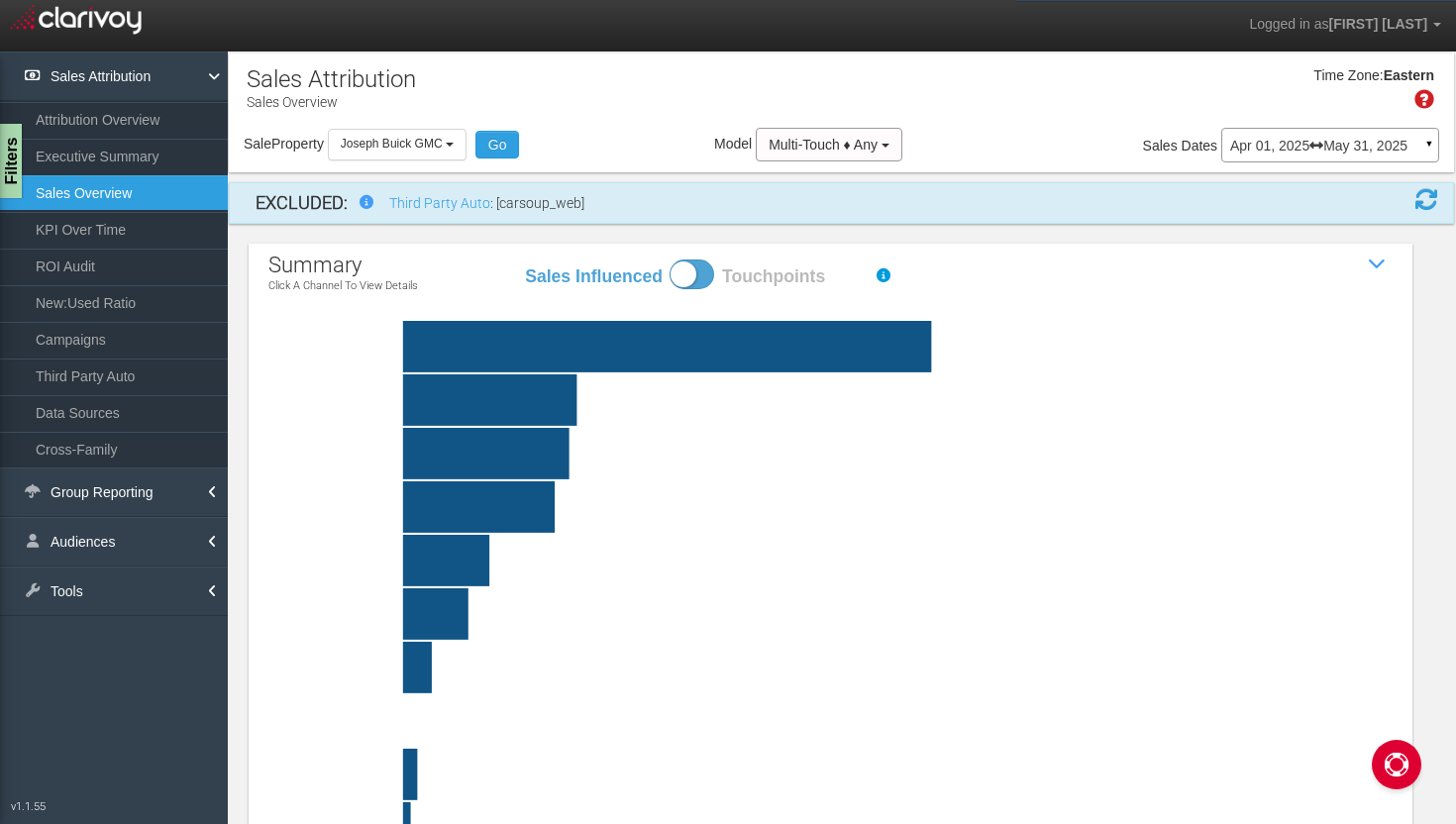 click at bounding box center [879, 400] 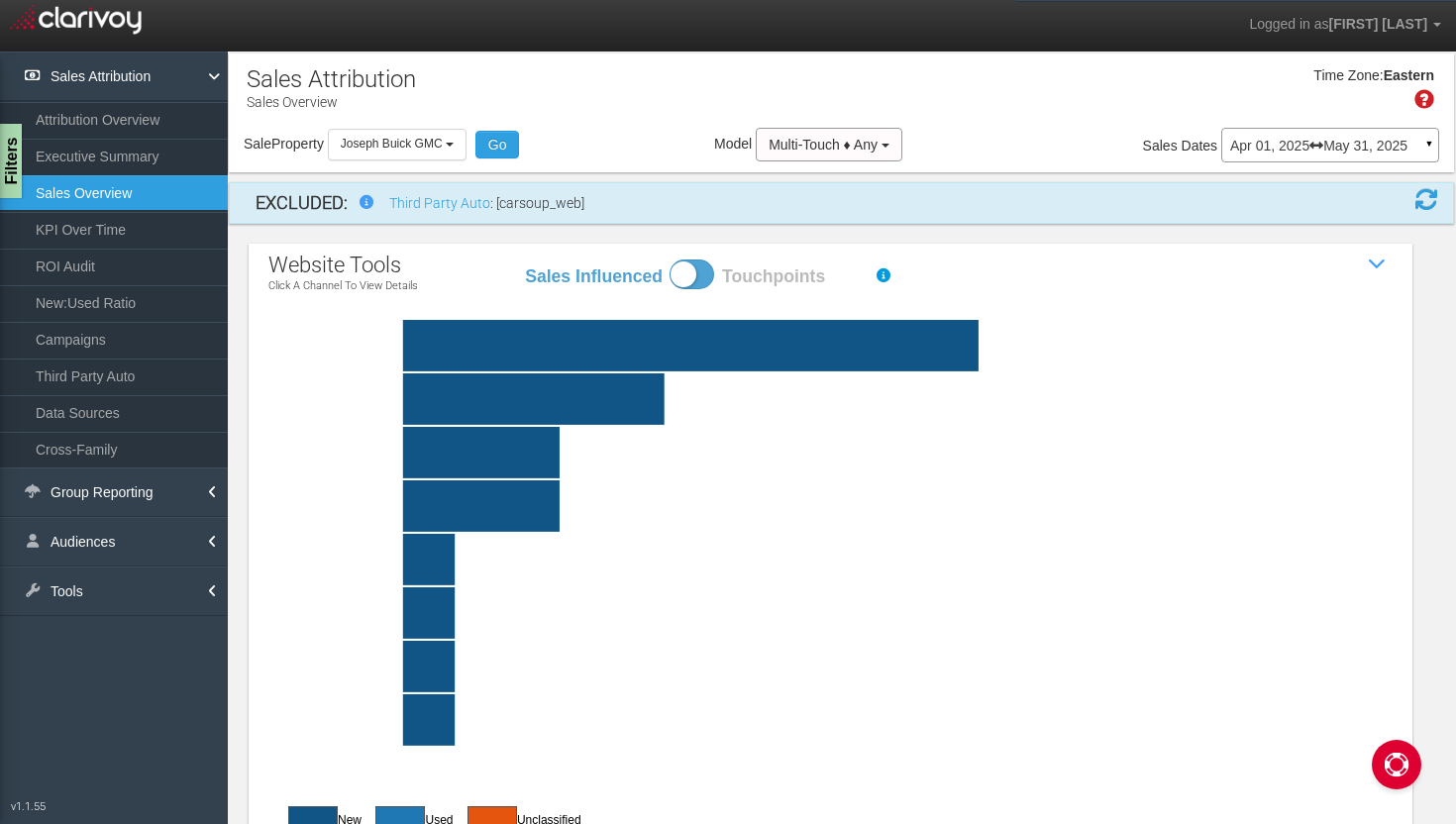 click on "Apr 01, 2025   May 31, 2025
▼" at bounding box center [1330, 145] 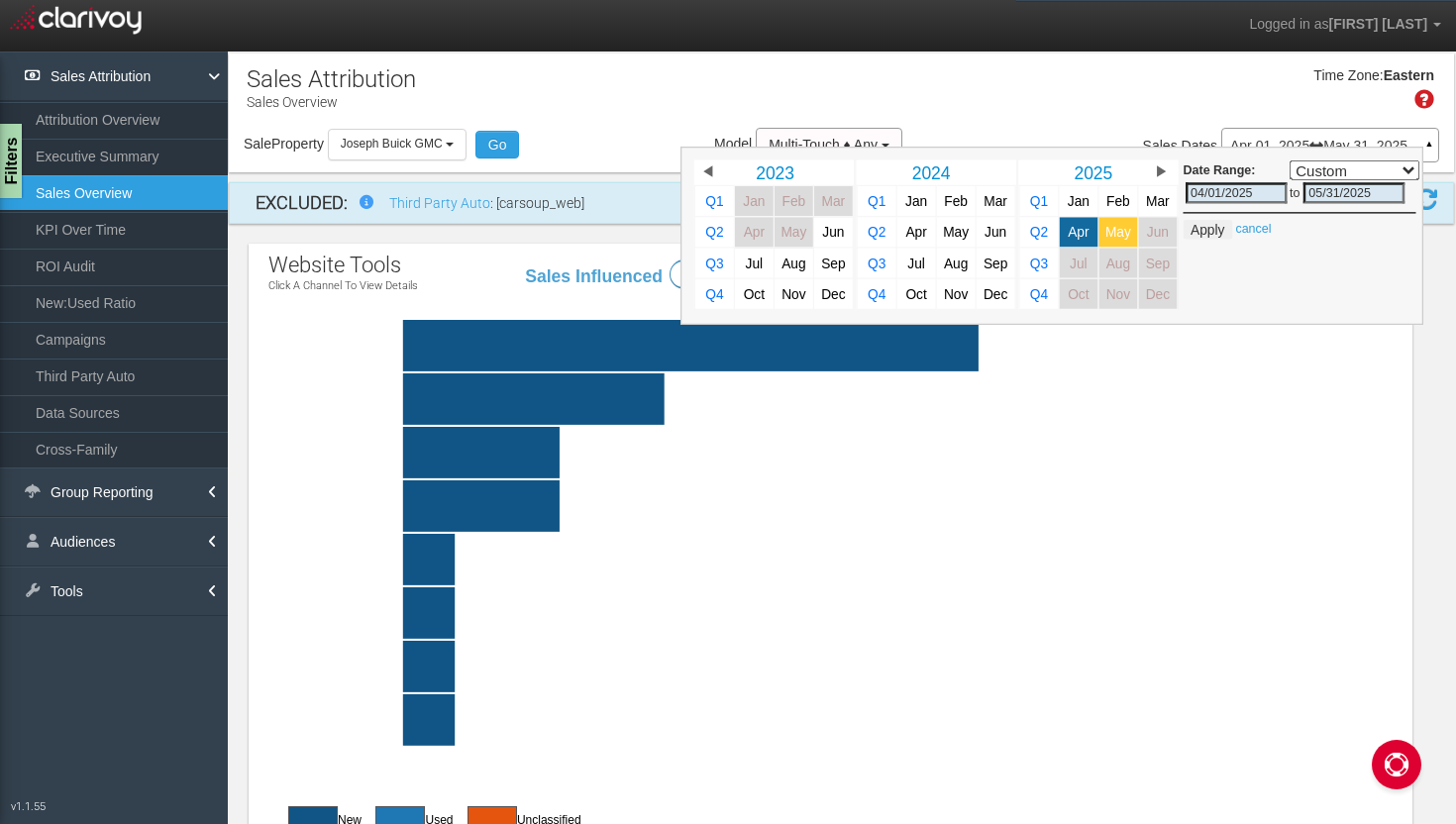 click on "May" at bounding box center [1118, 232] 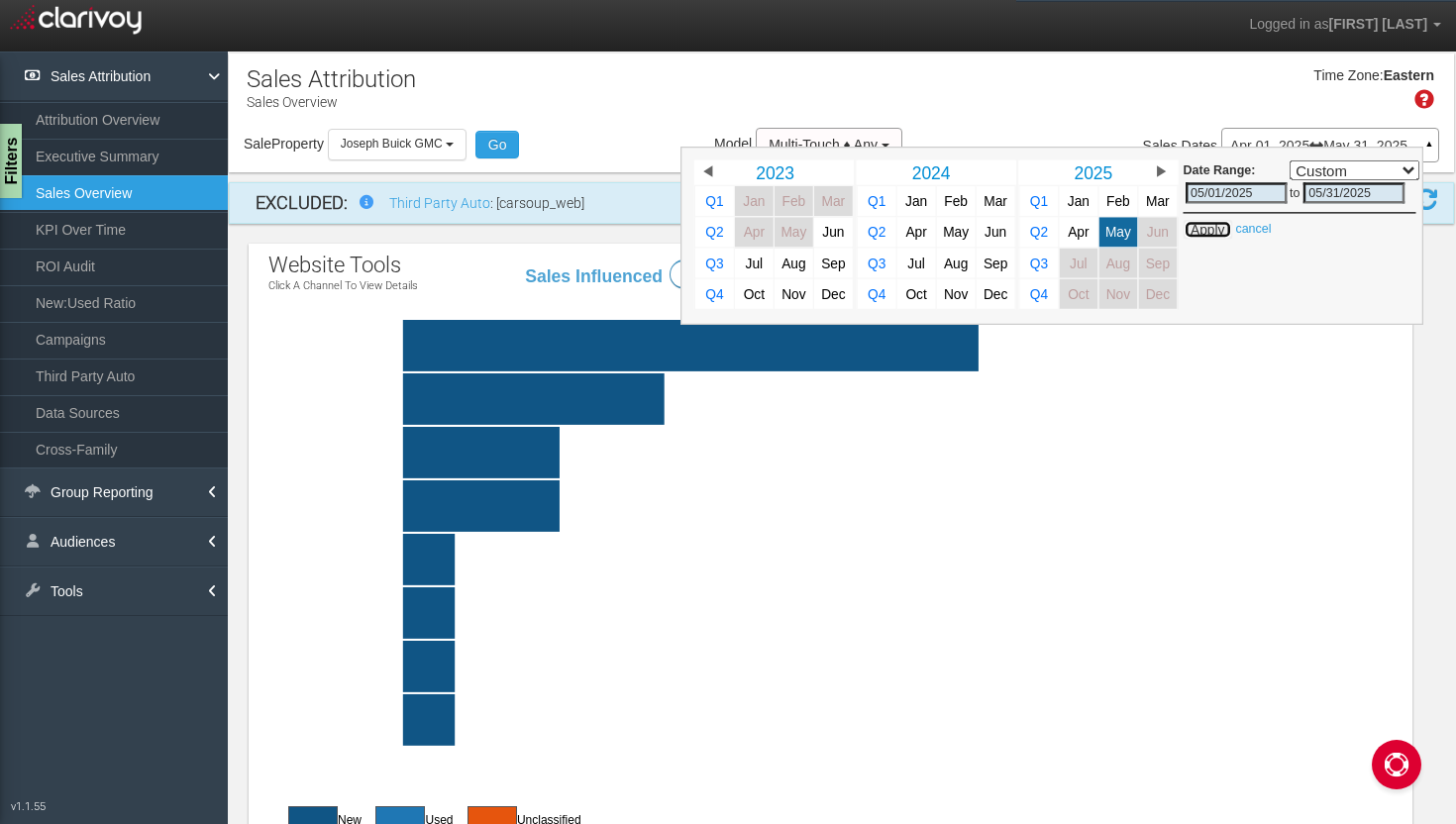 click on "Apply" at bounding box center [1207, 230] 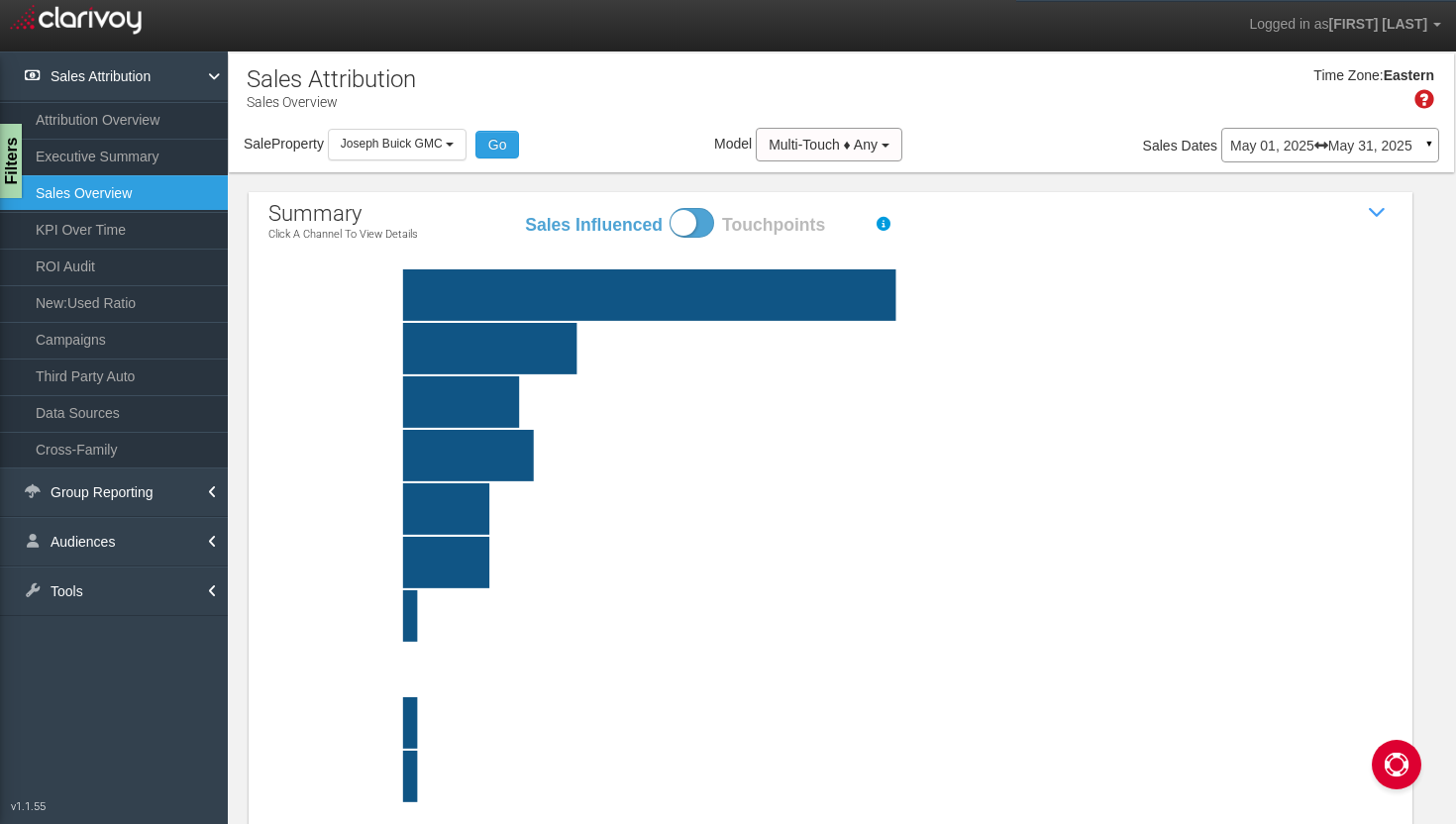 click at bounding box center (879, 349) 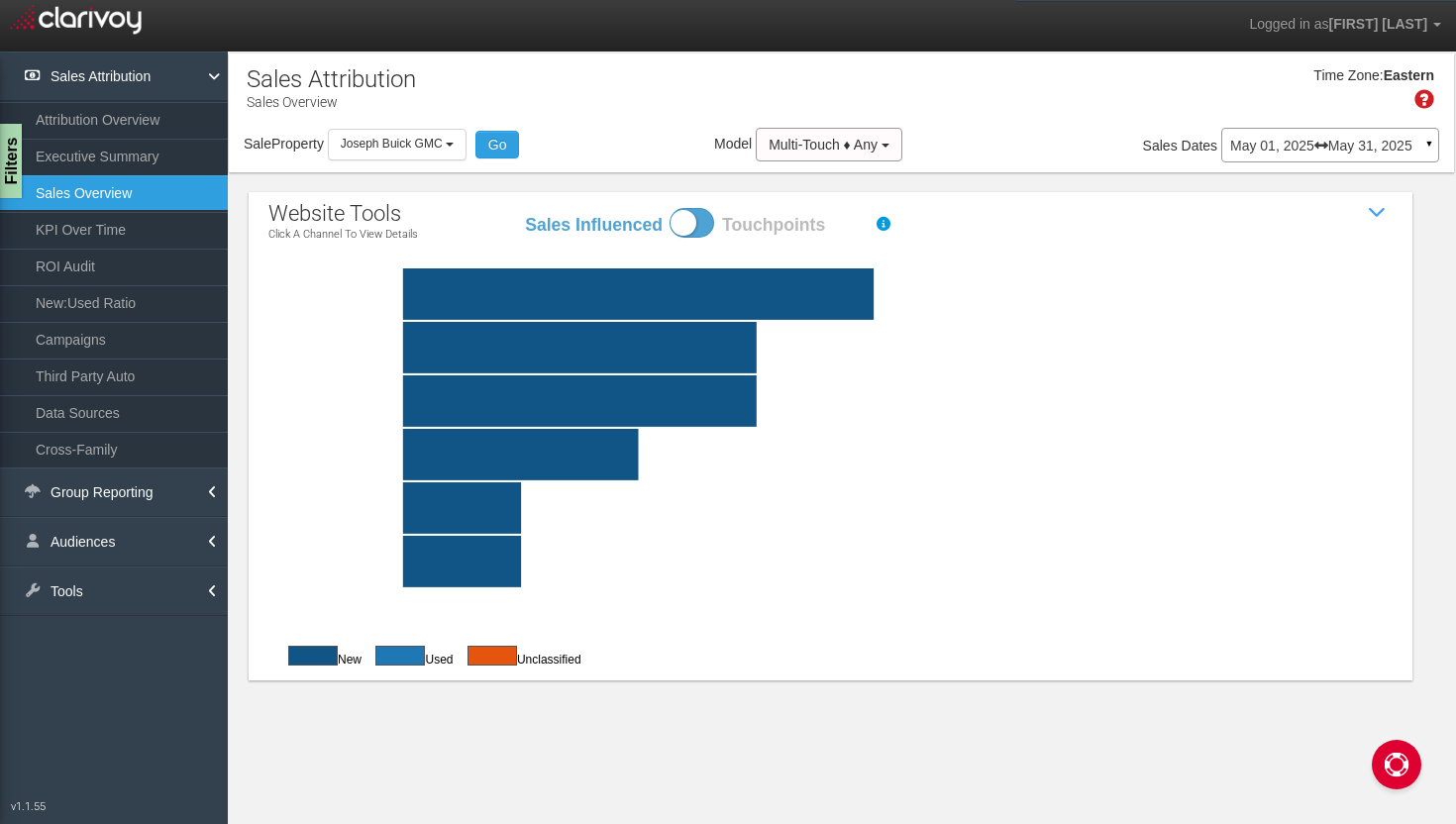 click on "May 01, 2025   May 31, 2025
▼" at bounding box center [1330, 145] 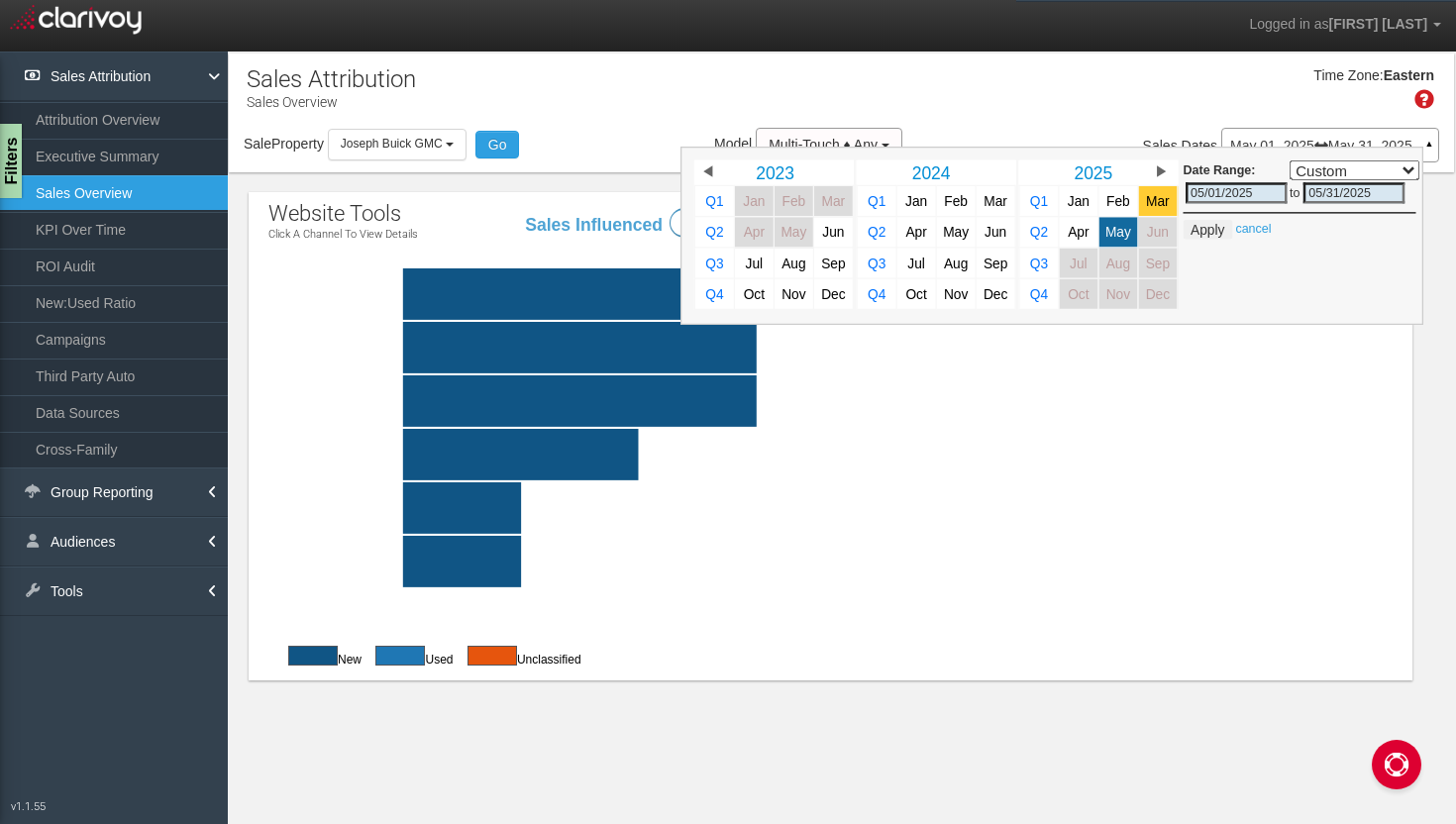 click on "Mar" at bounding box center [1158, 201] 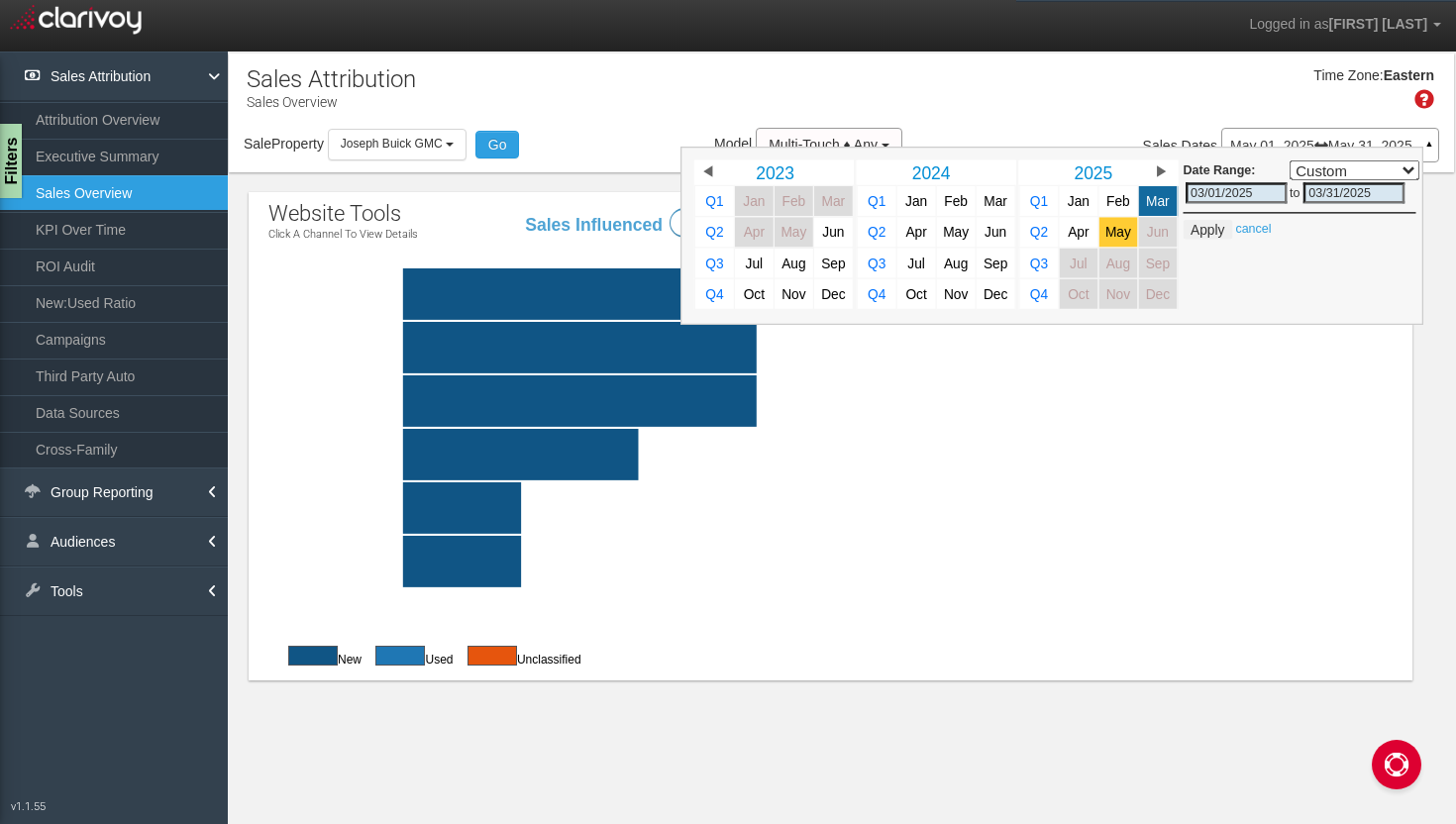 click on "May" at bounding box center [1118, 232] 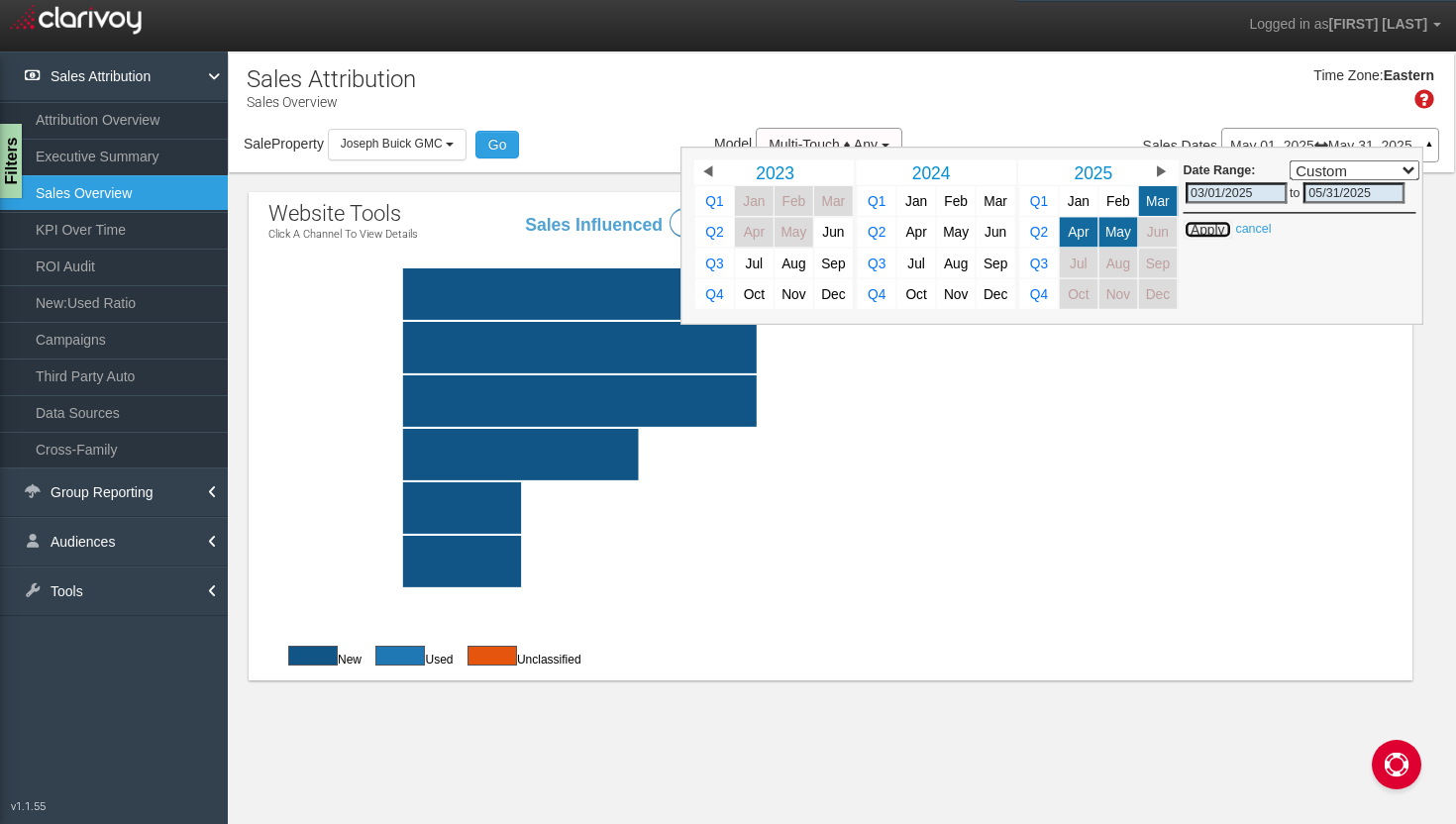 click on "Apply" at bounding box center [1207, 230] 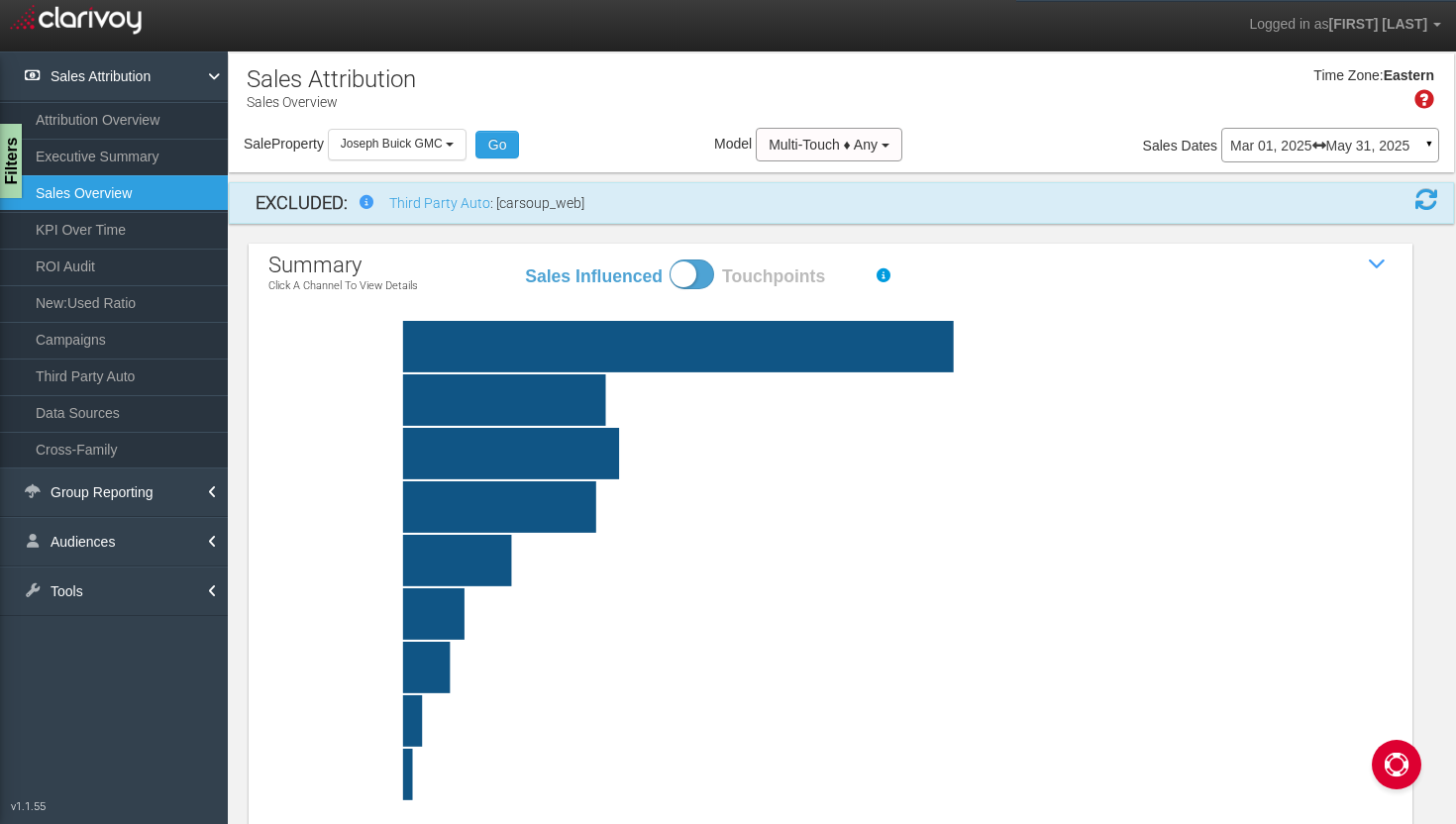 click at bounding box center [879, 400] 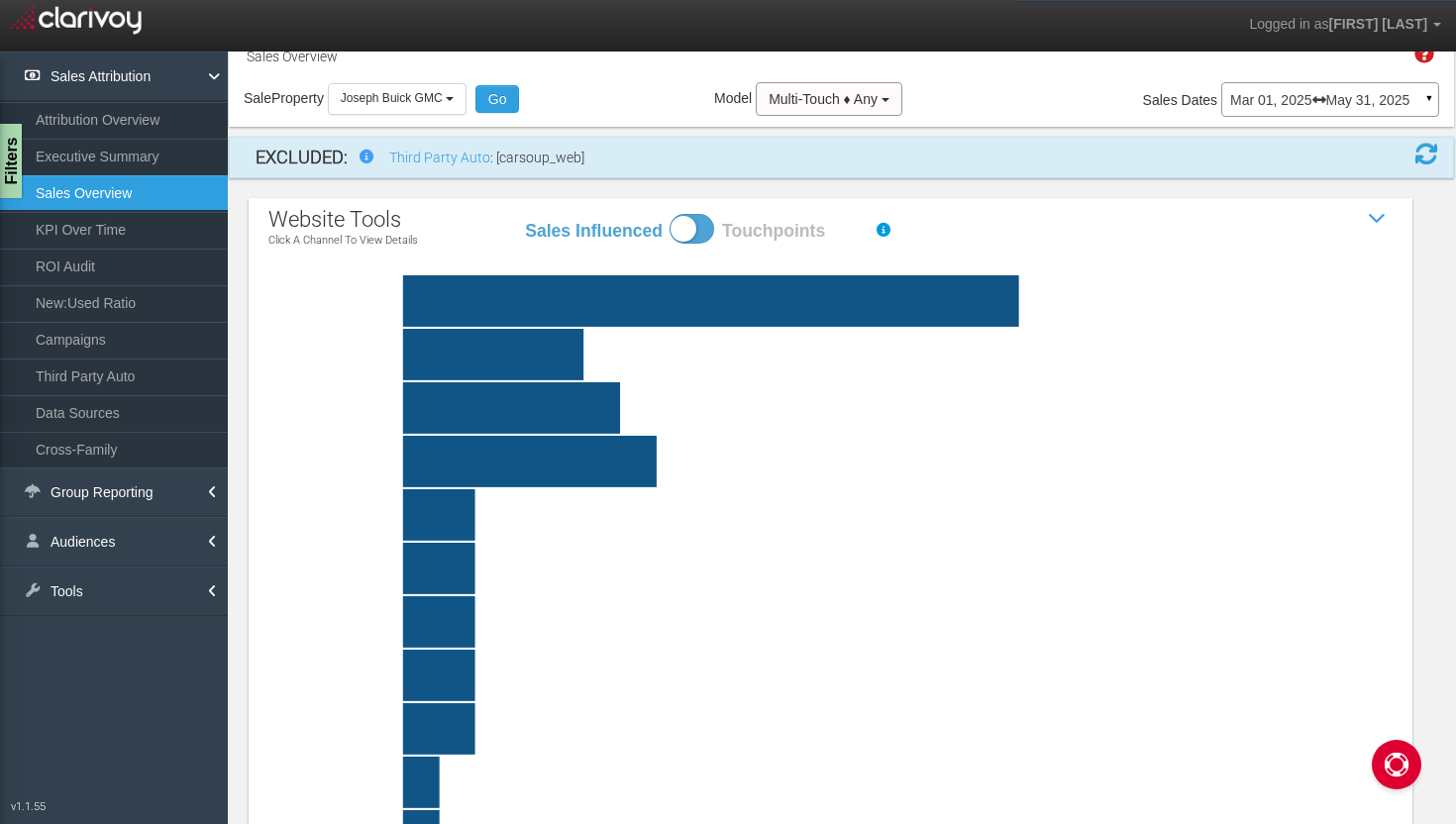 scroll, scrollTop: 0, scrollLeft: 0, axis: both 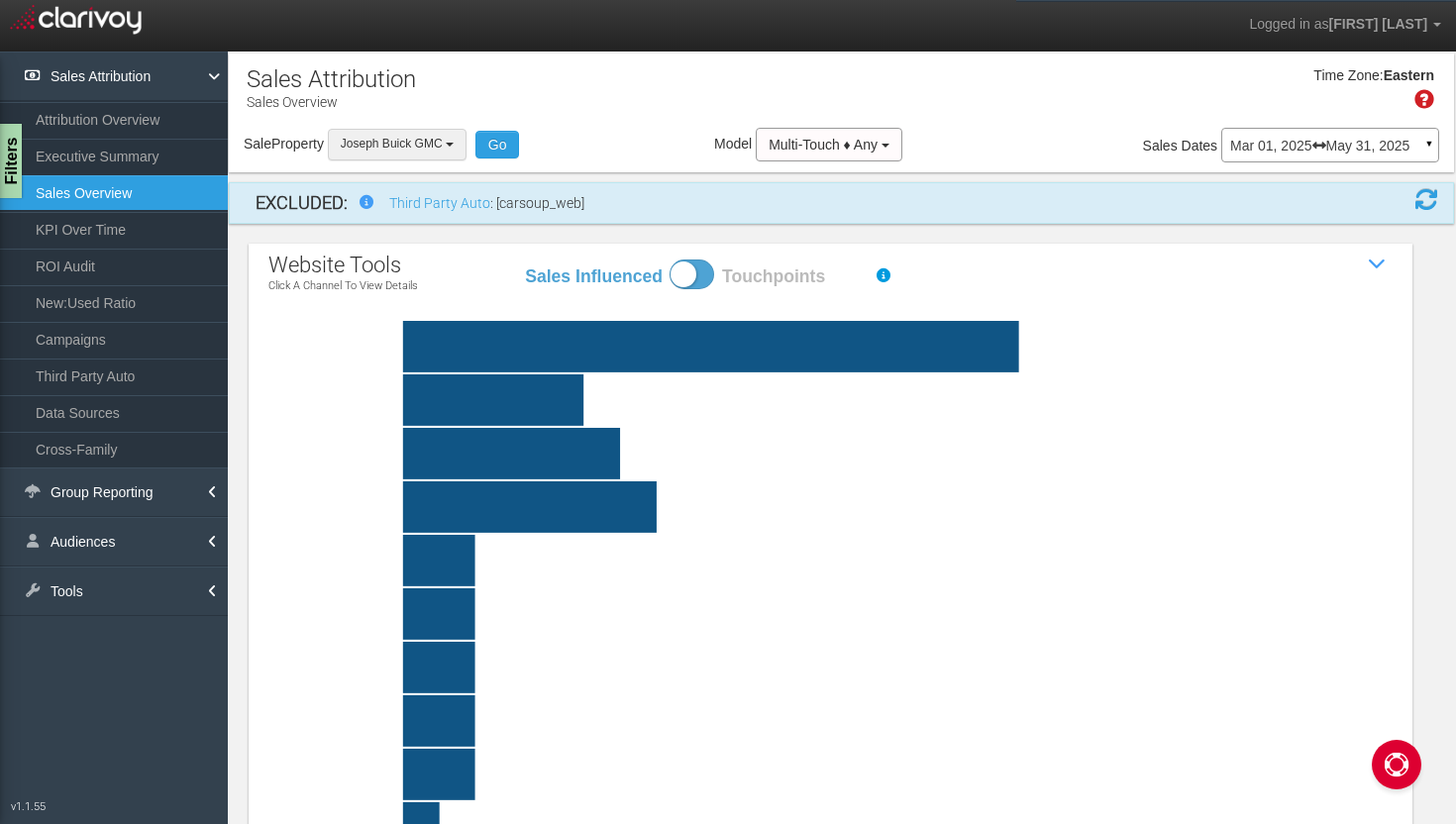 click at bounding box center [450, 145] 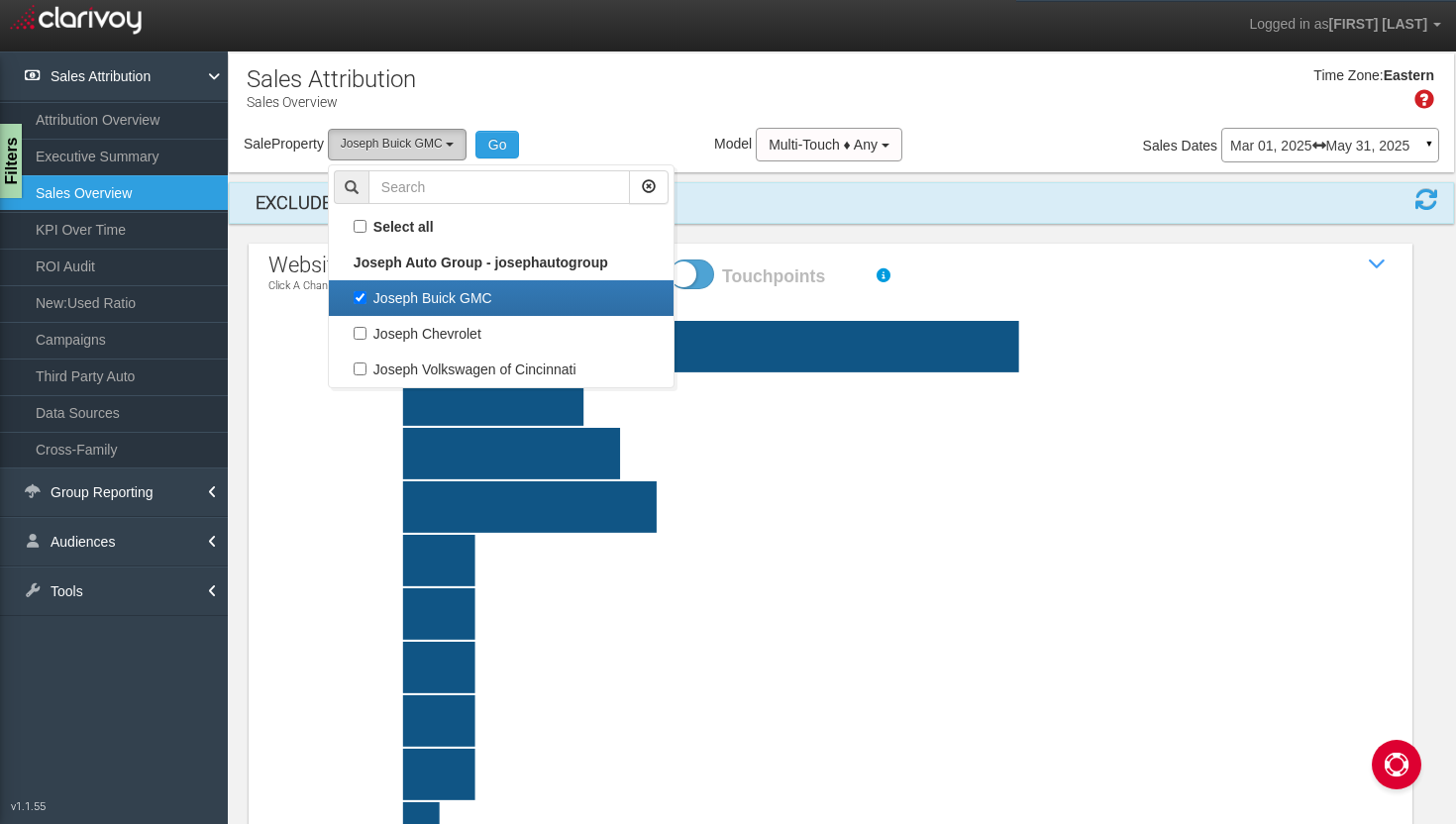 click at bounding box center [450, 145] 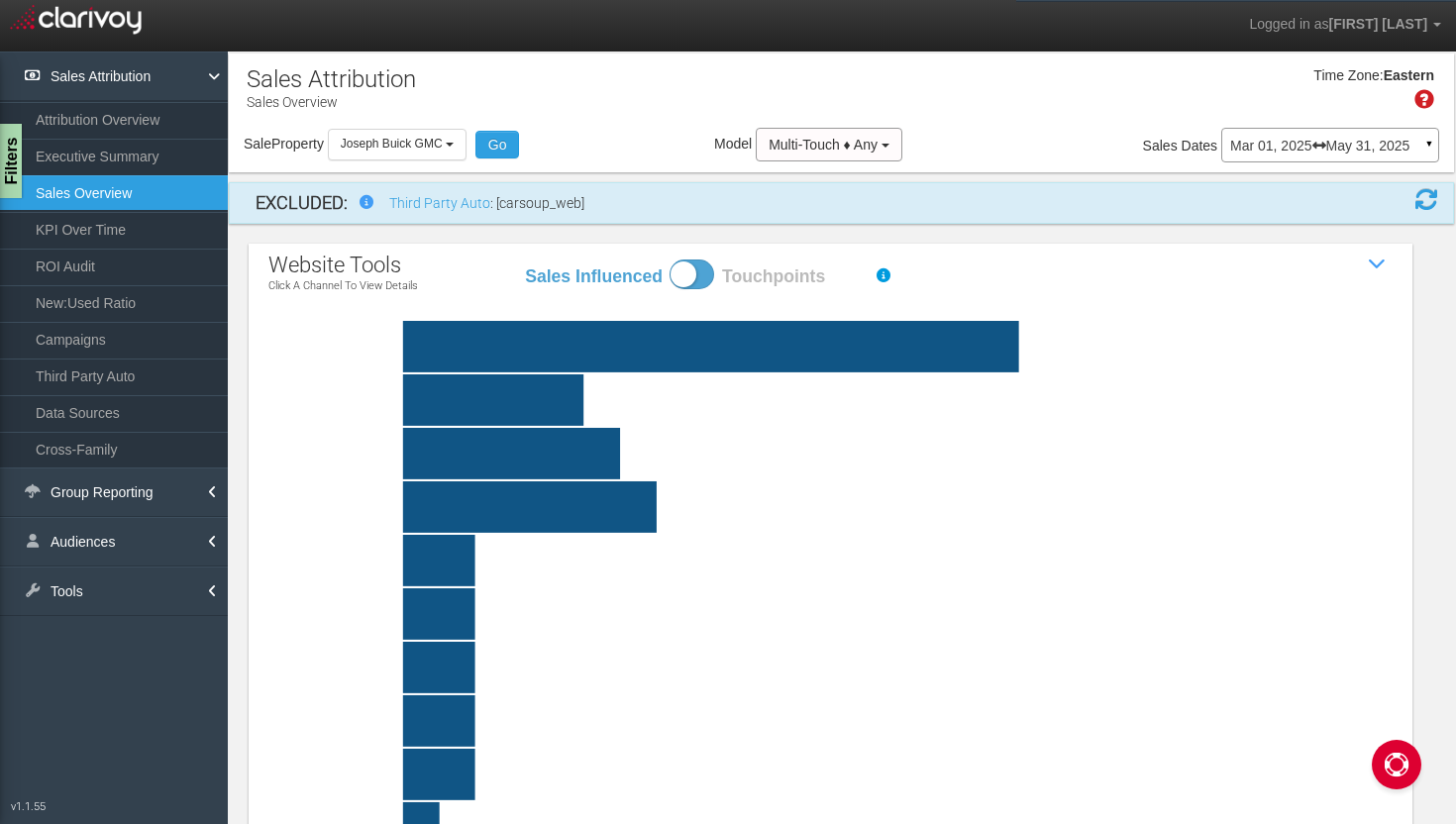 click on "Mar 01, 2025   May 31, 2025" at bounding box center [1330, 146] 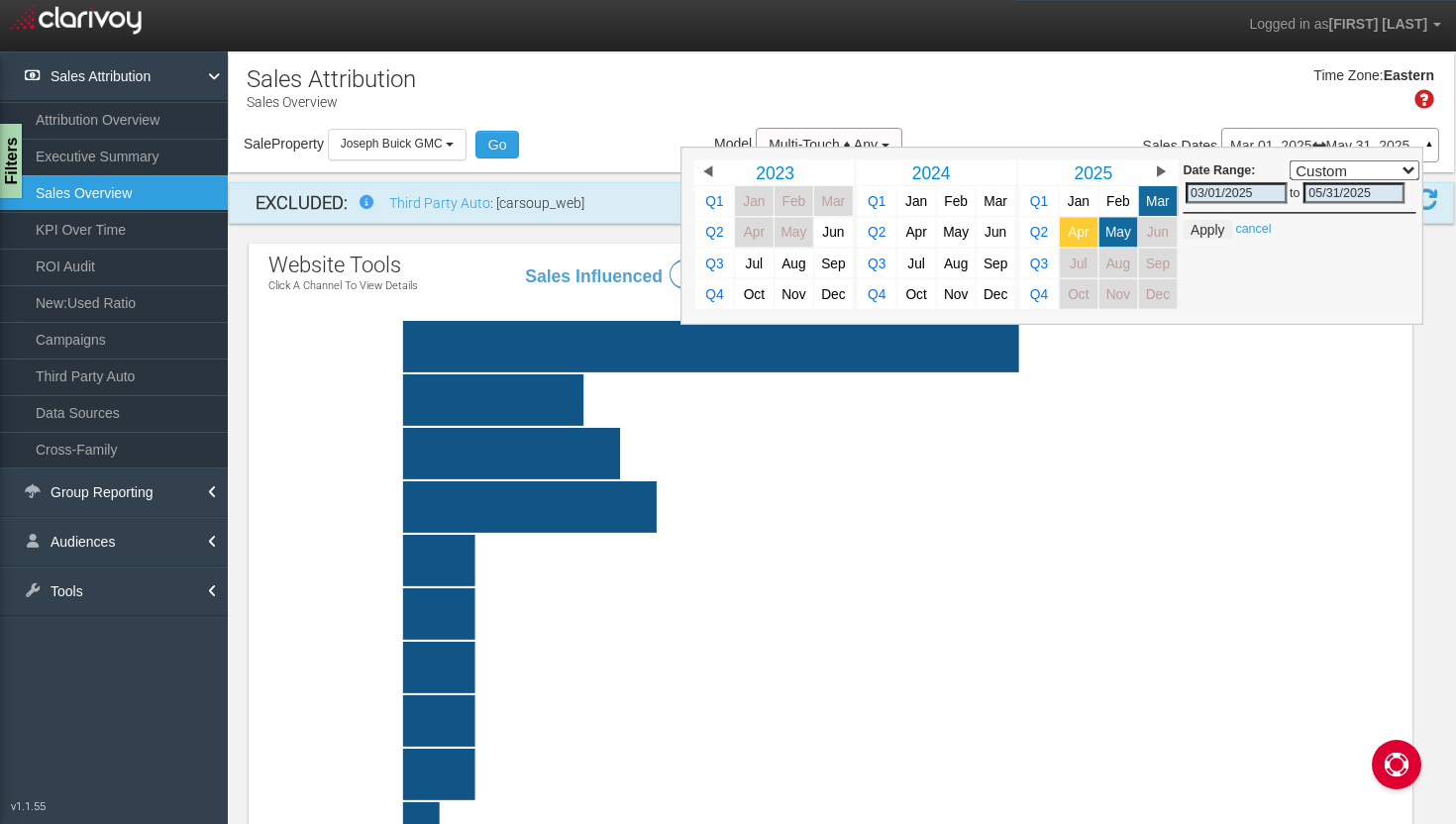 click on "Apr" at bounding box center (1078, 232) 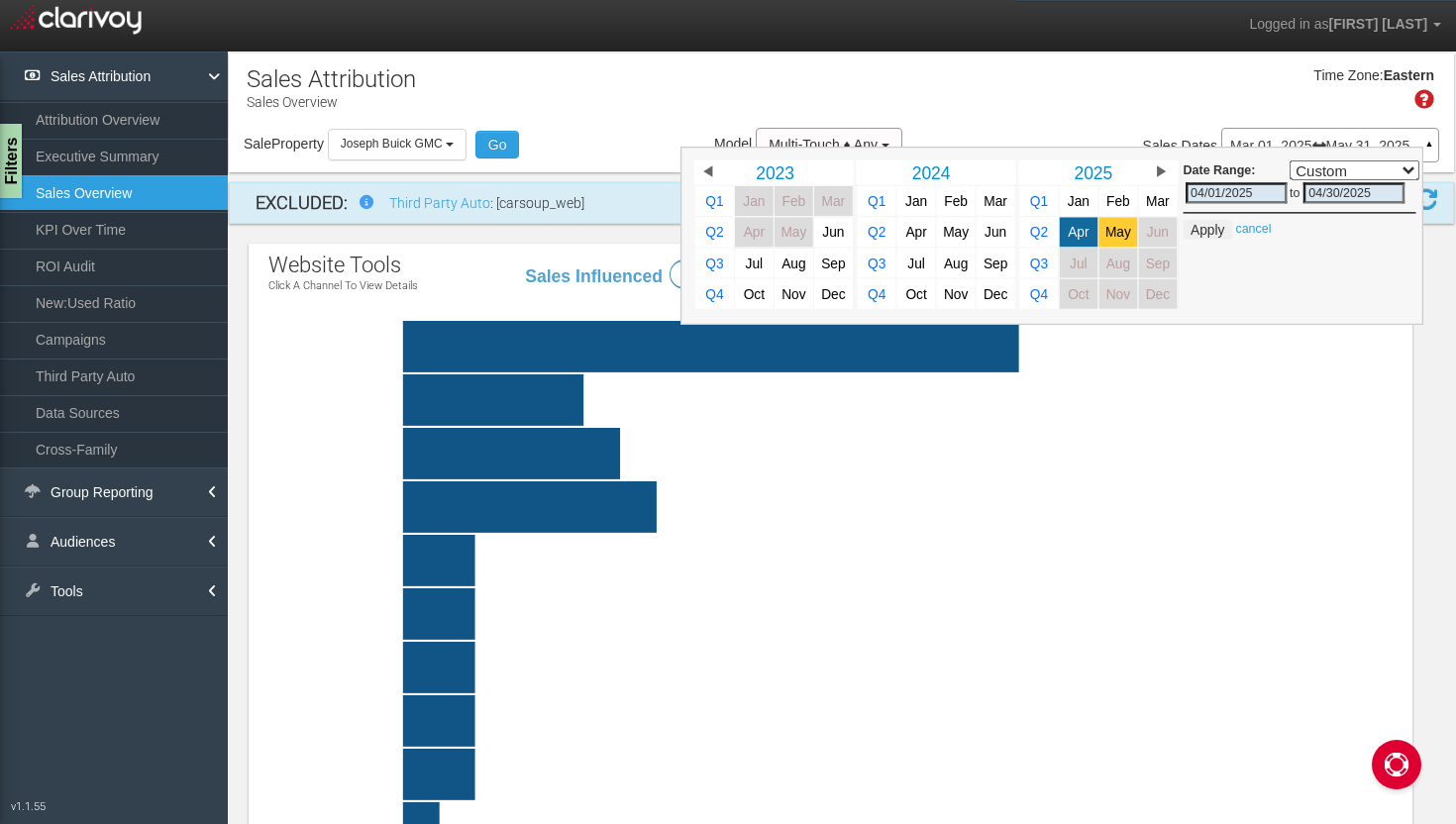 click on "May" at bounding box center (1118, 232) 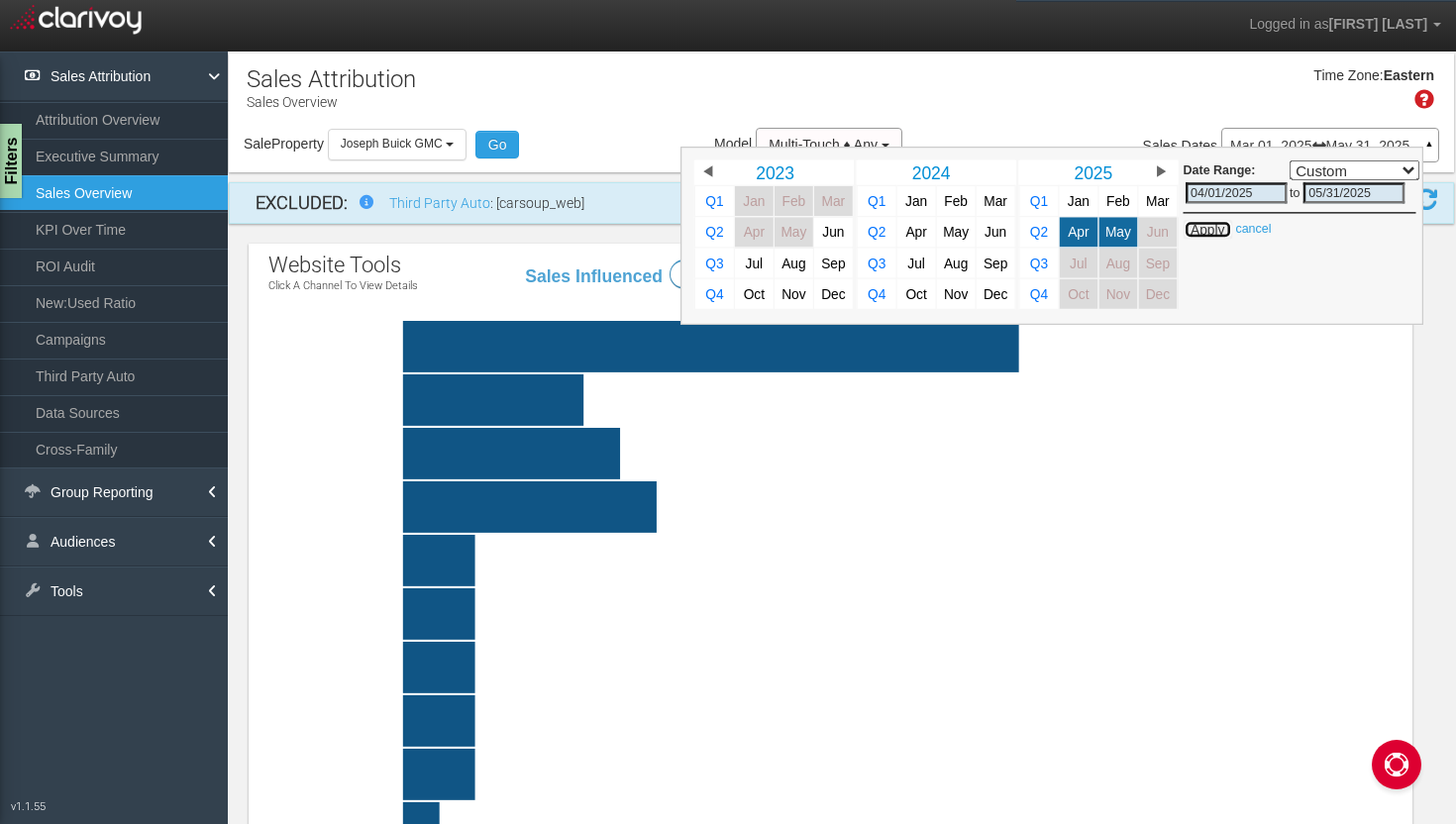 click on "Apply" at bounding box center [1207, 230] 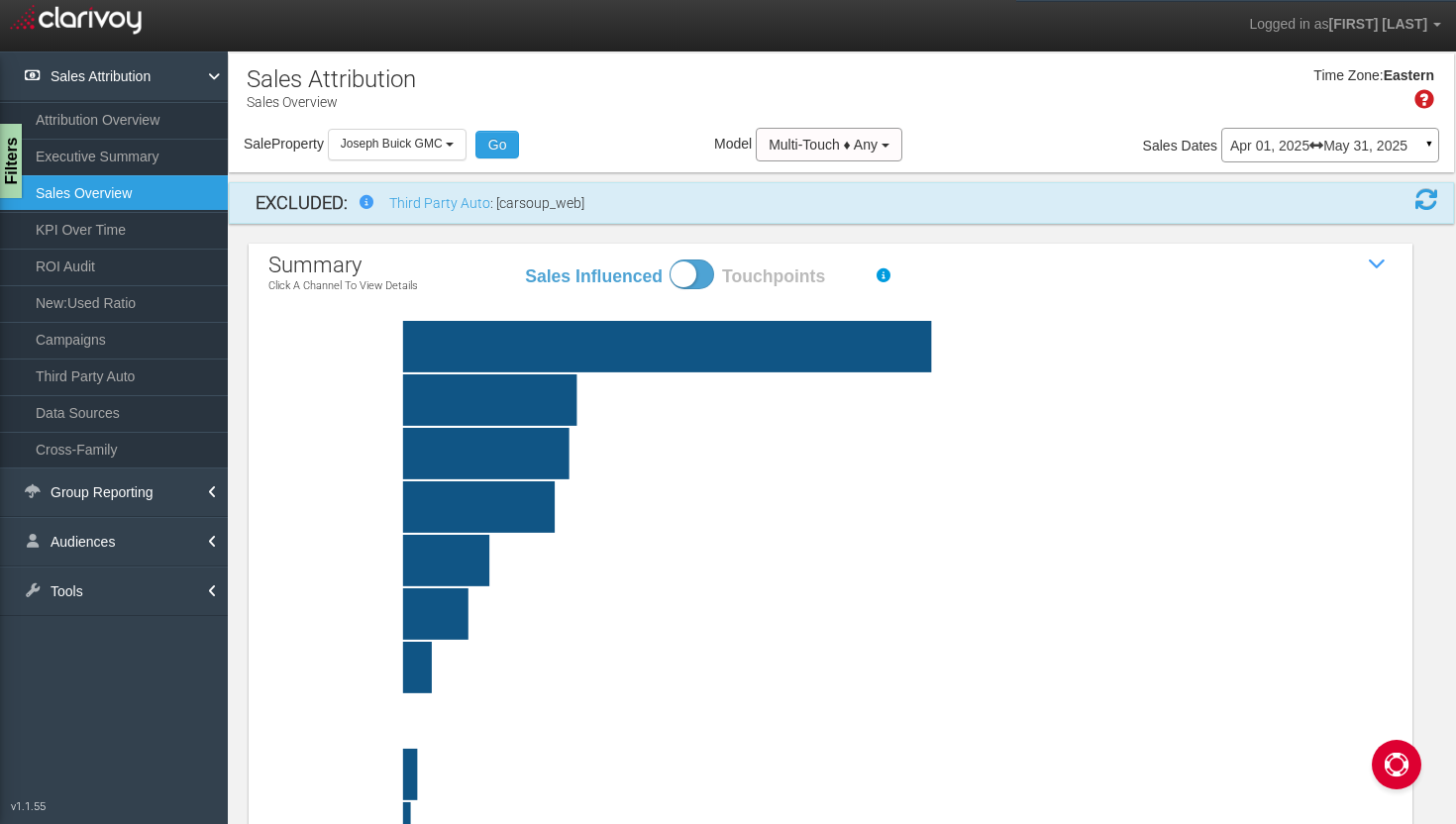 click at bounding box center (879, 400) 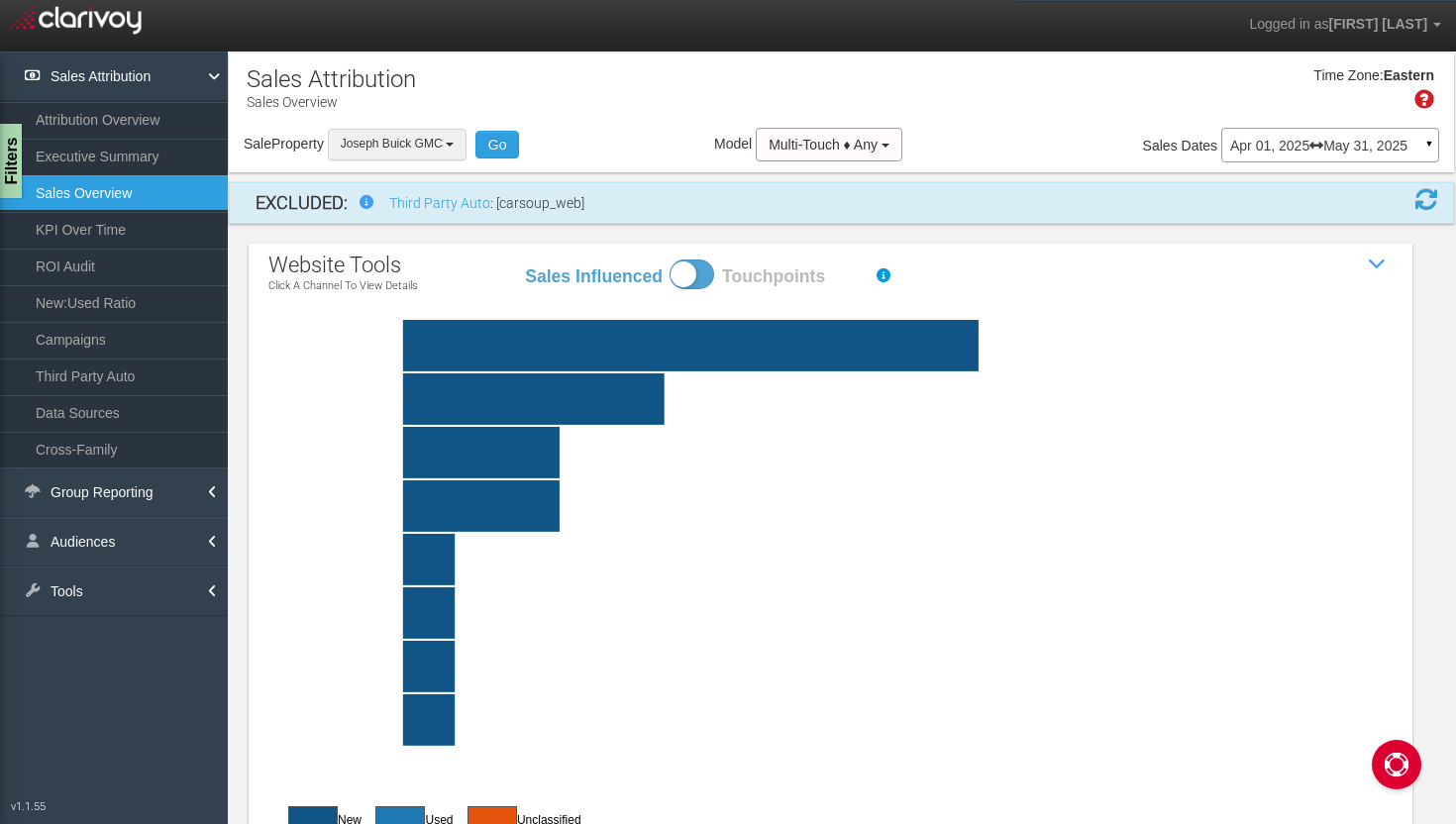 click on "Joseph Buick GMC" at bounding box center (391, 144) 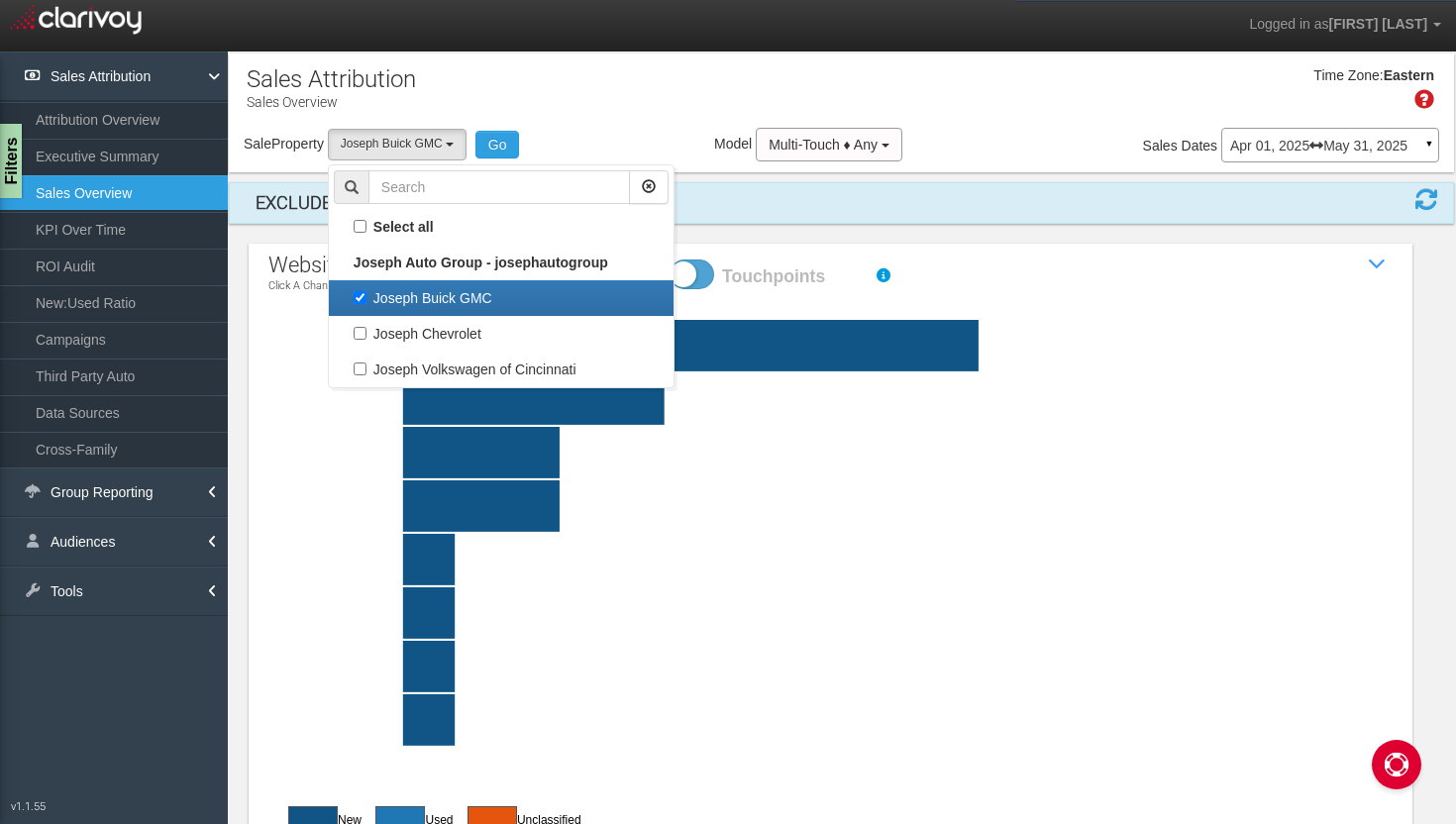 click on "Joseph Buick GMC" at bounding box center [501, 298] 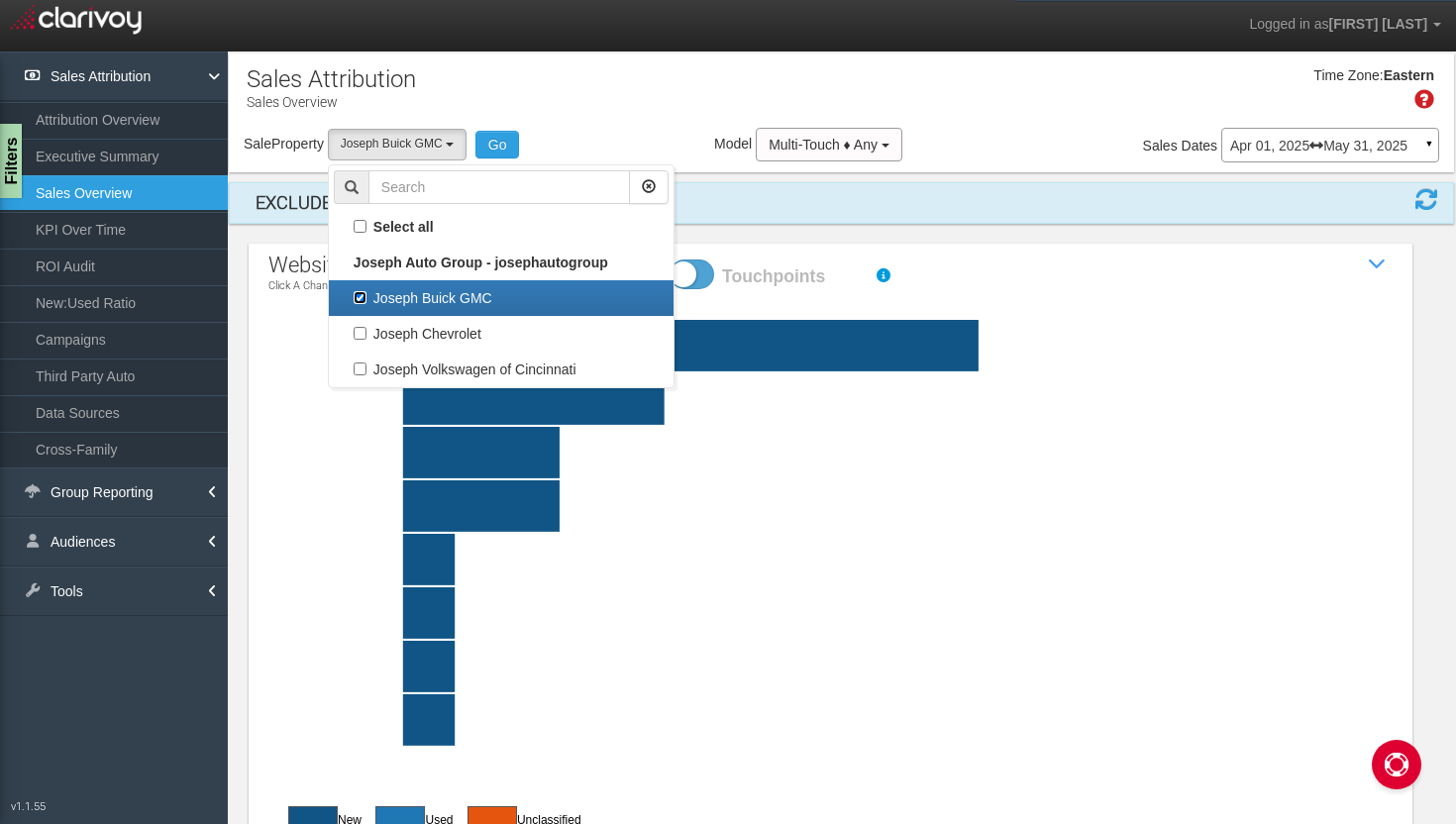 click on "Joseph Buick GMC" at bounding box center (360, 297) 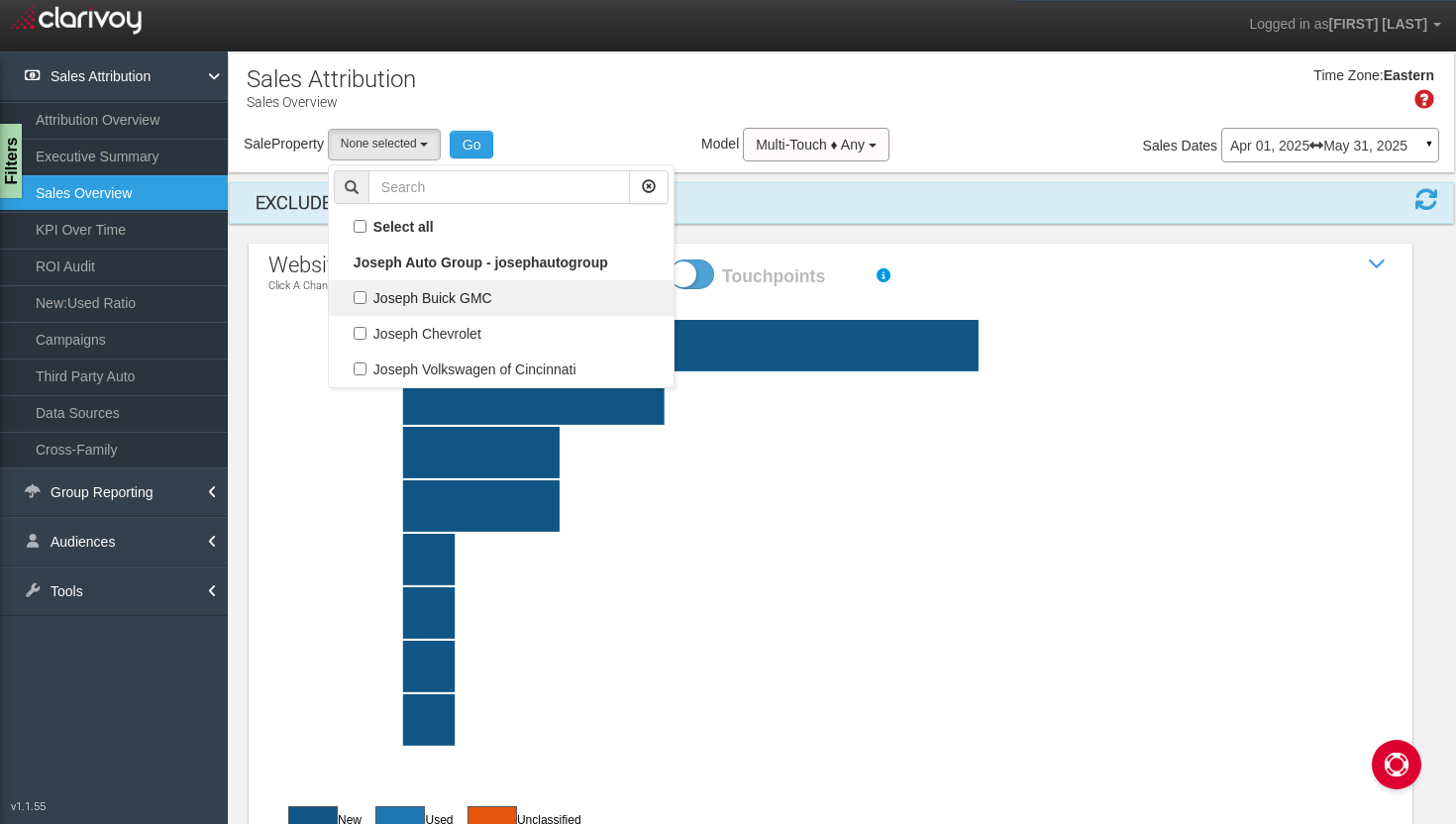 scroll, scrollTop: 18, scrollLeft: 0, axis: vertical 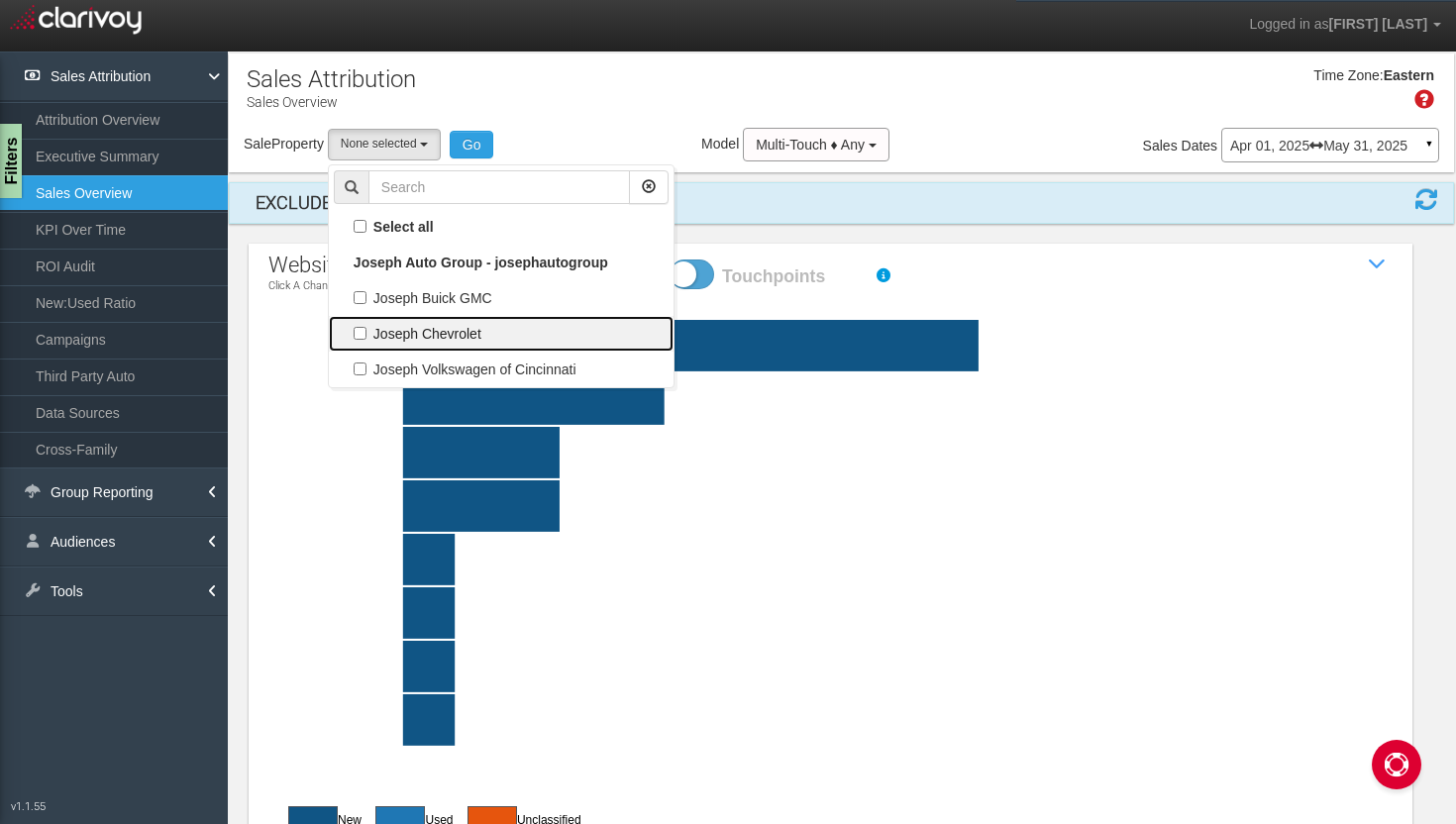 click on "Joseph Chevrolet" at bounding box center [501, 227] 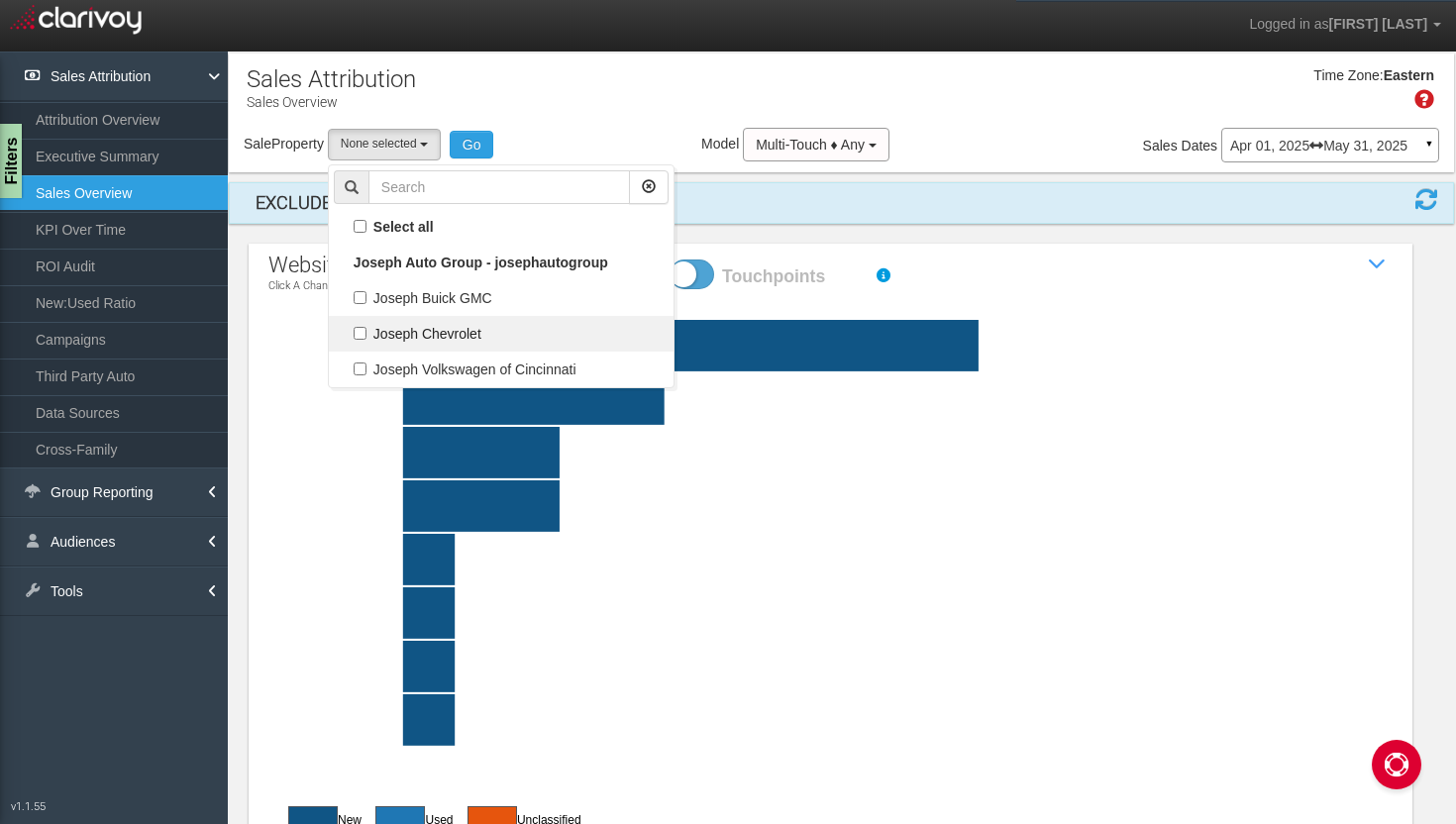 checkbox on "true" 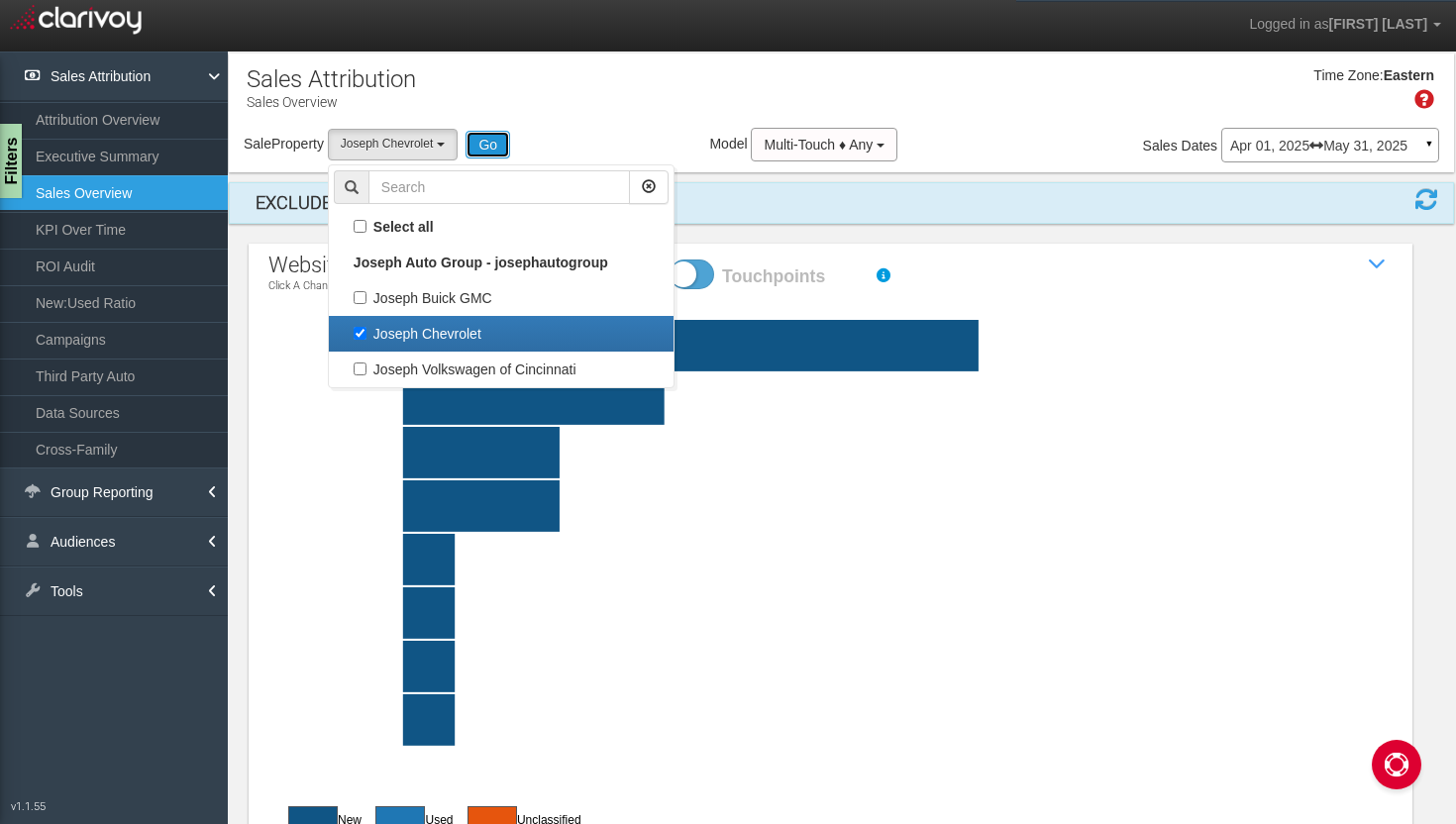 click on "Go" at bounding box center [487, 145] 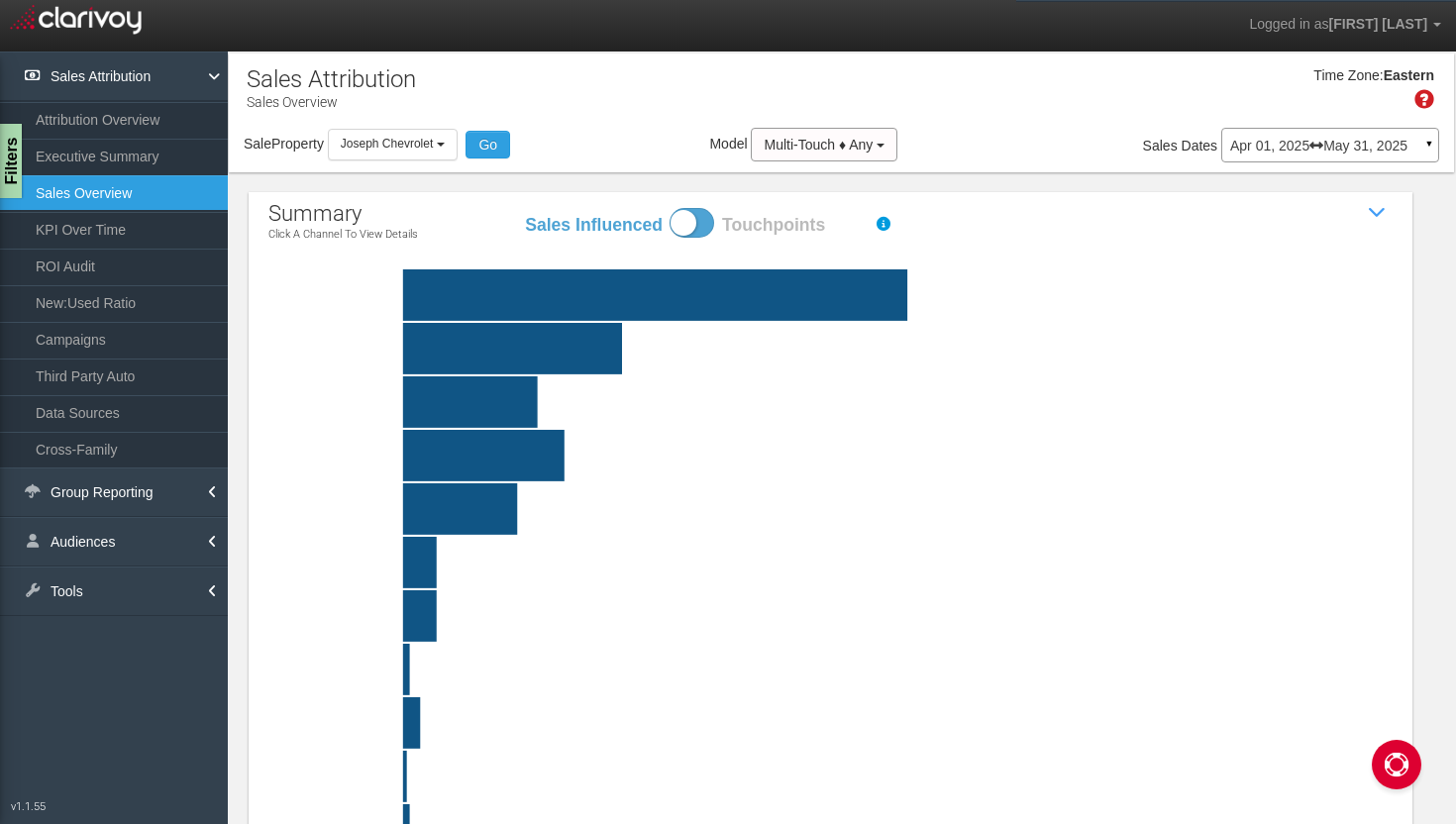 click on "Apr 01, 2025   May 31, 2025
▼" at bounding box center [1330, 145] 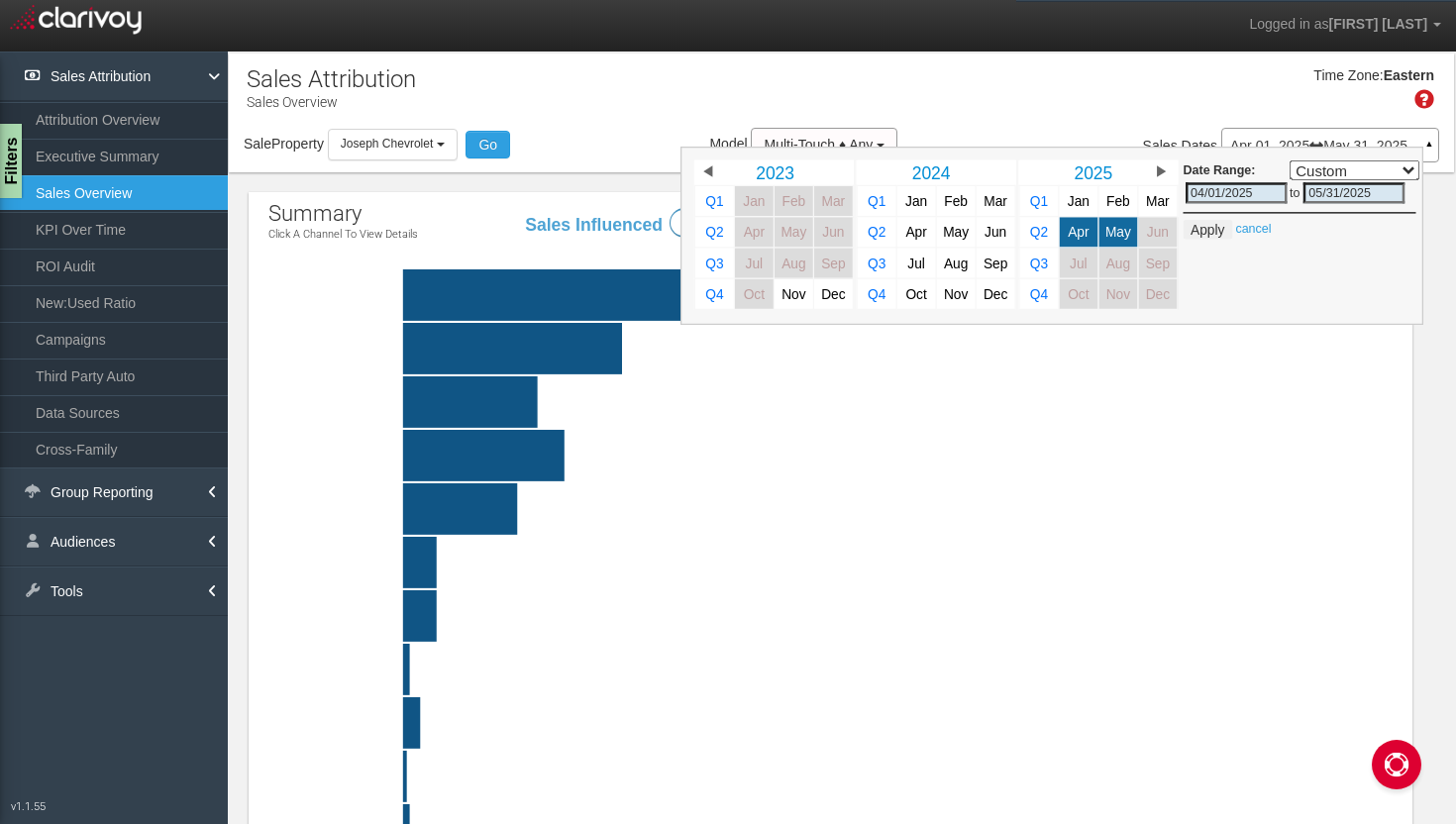 click on "Time Zone:
Eastern" at bounding box center [841, 95] 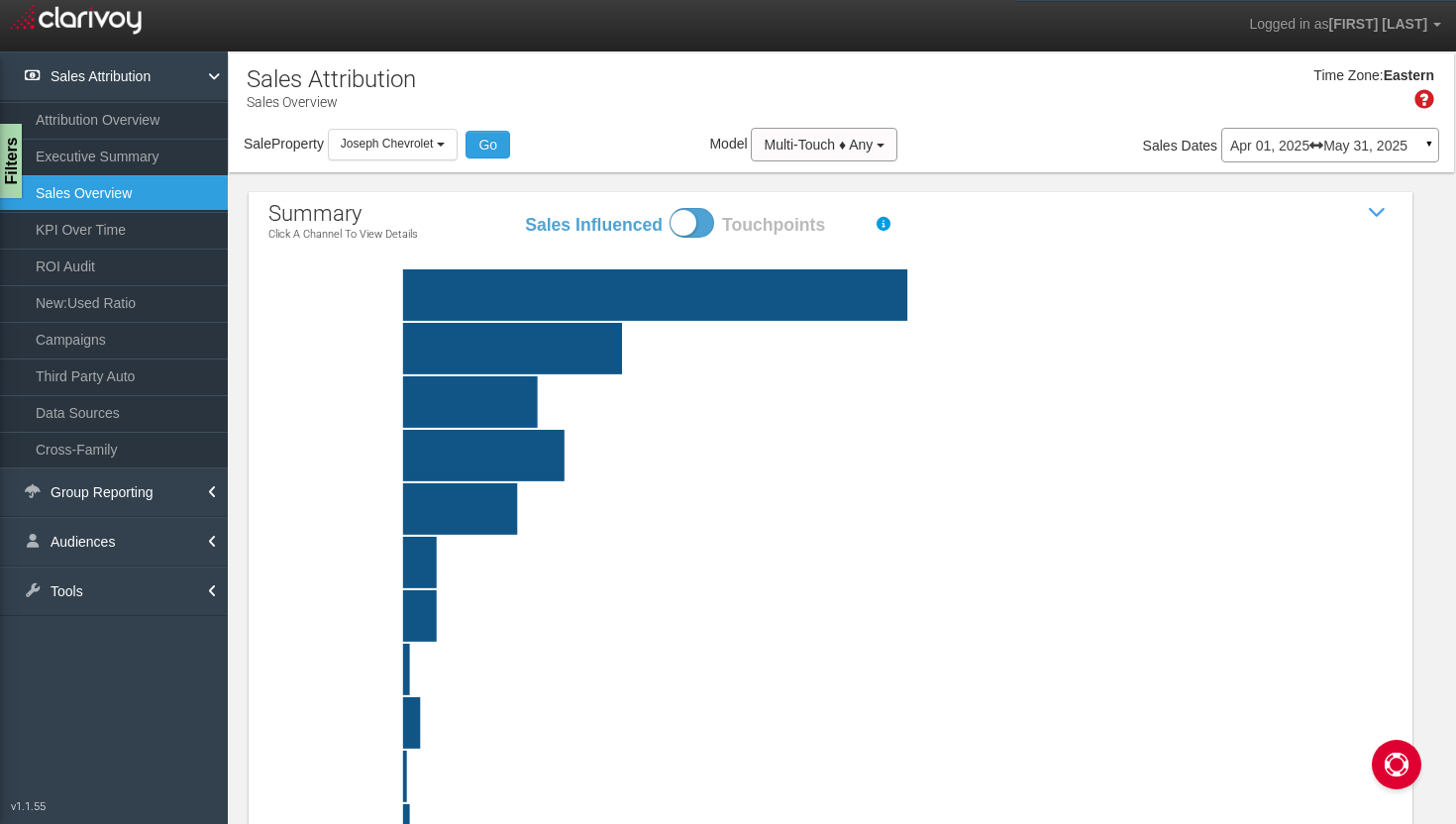 click at bounding box center [879, 402] 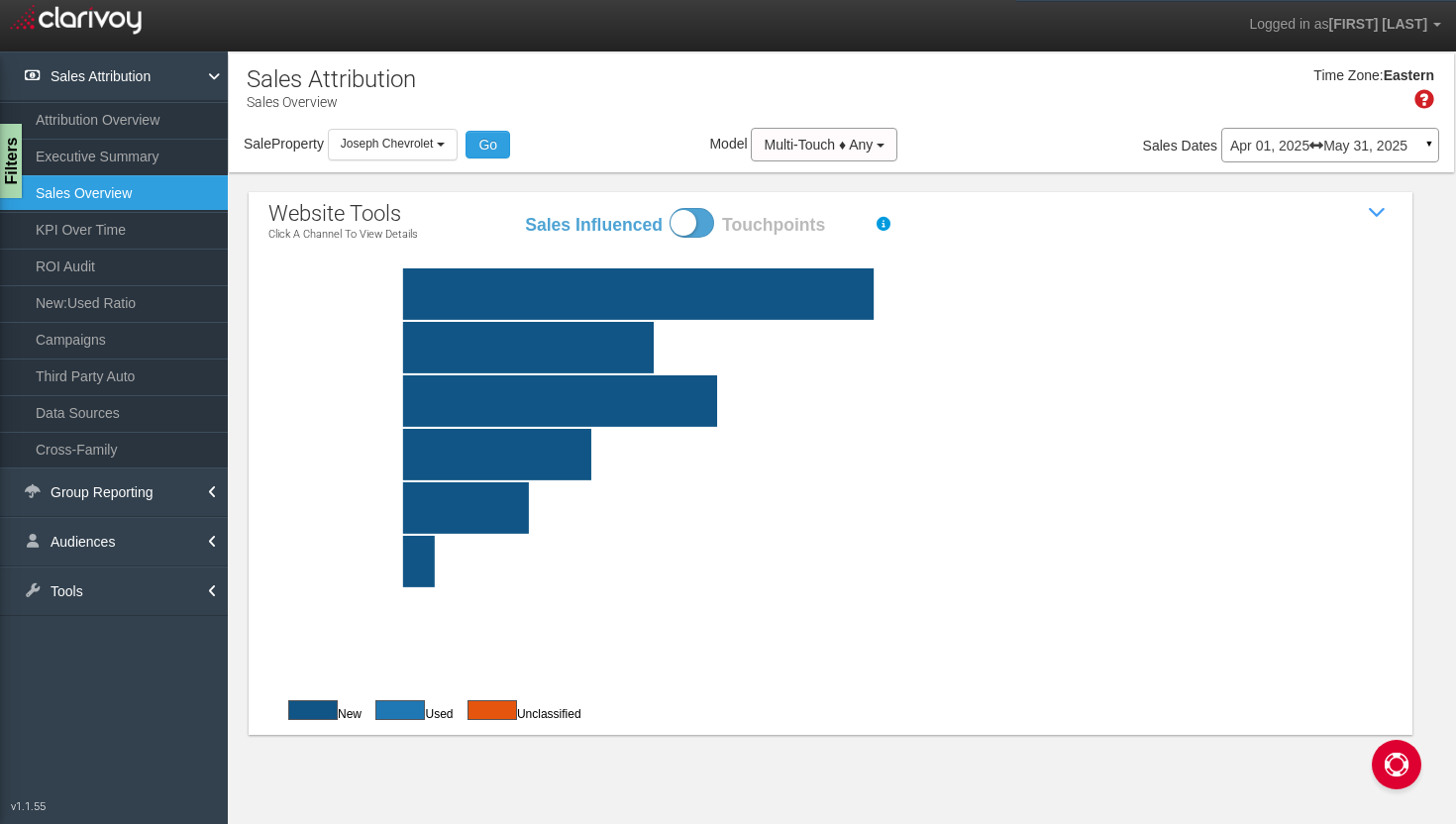 click on "Apr 01, 2025   May 31, 2025" at bounding box center [1330, 146] 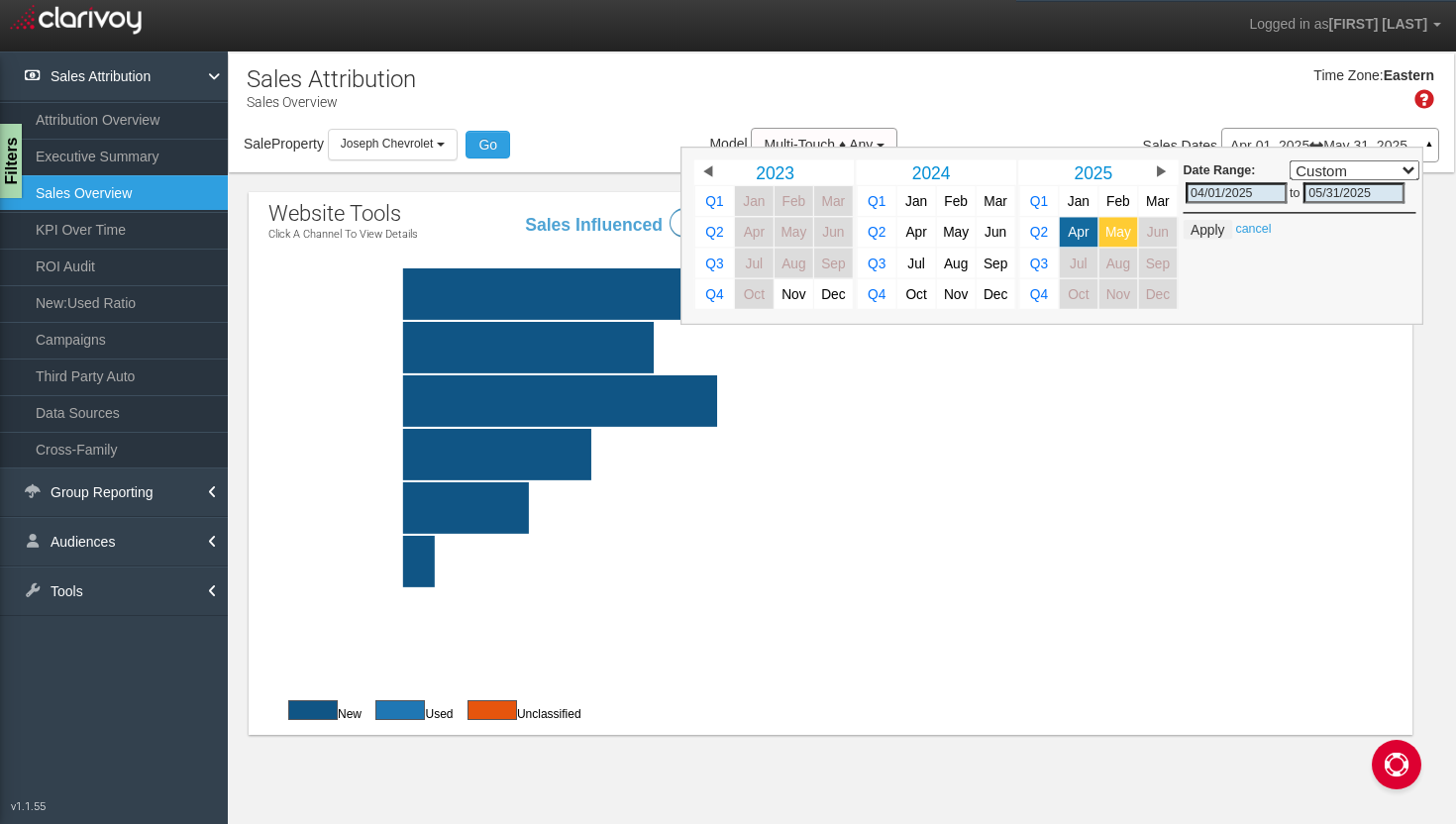 click on "May" at bounding box center (1118, 232) 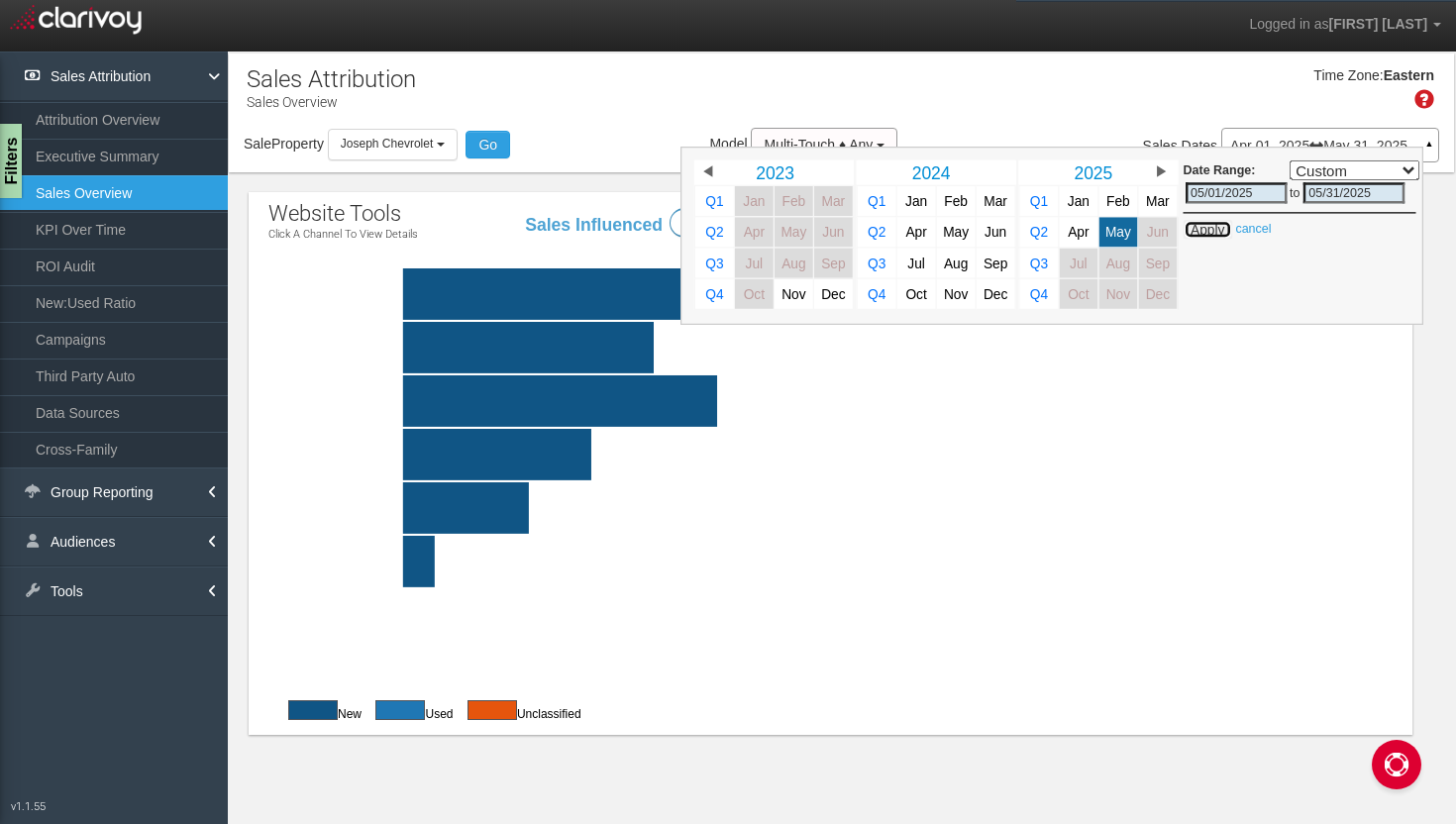 click on "Apply" at bounding box center [1207, 230] 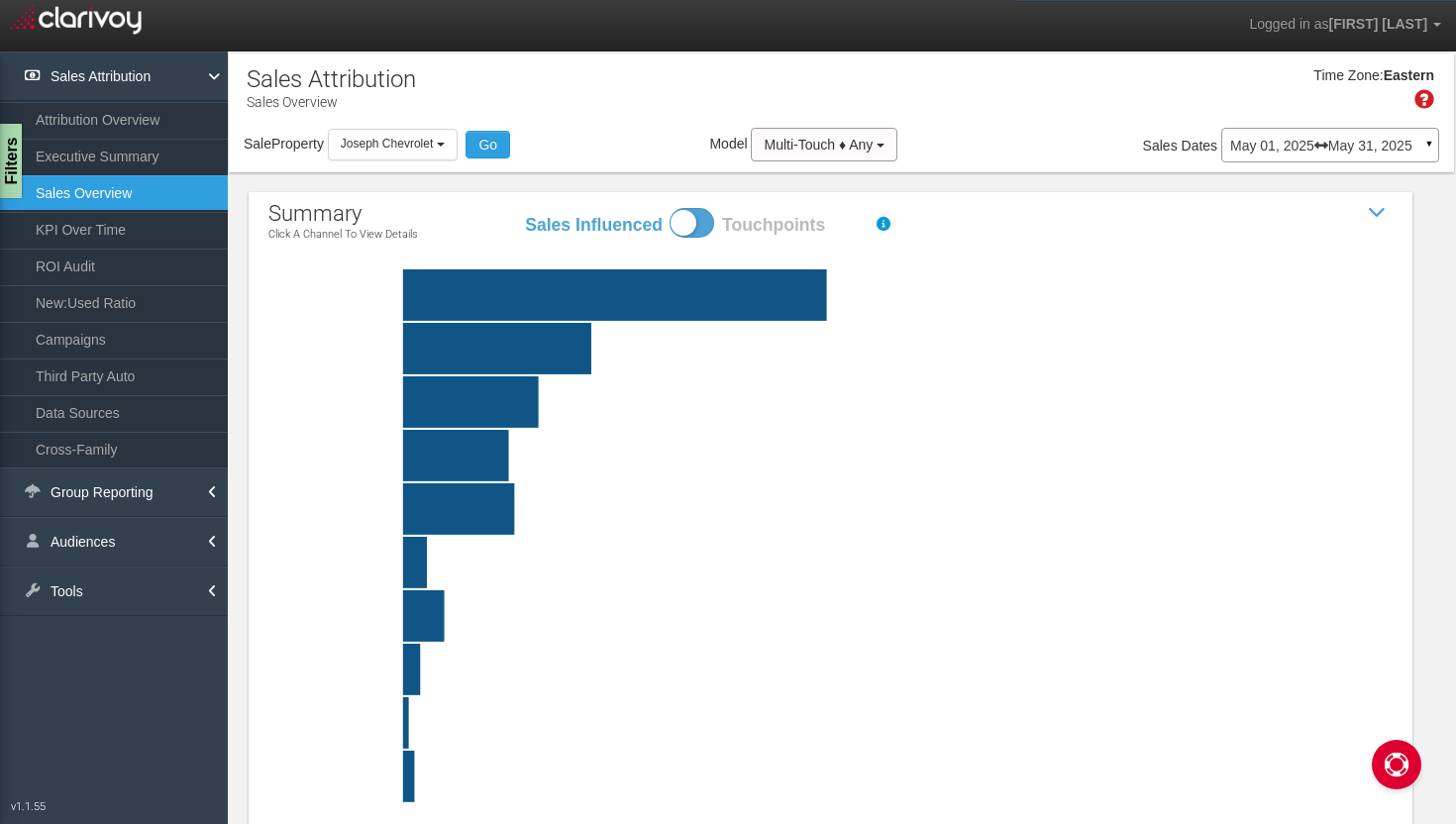 click at bounding box center [879, 456] 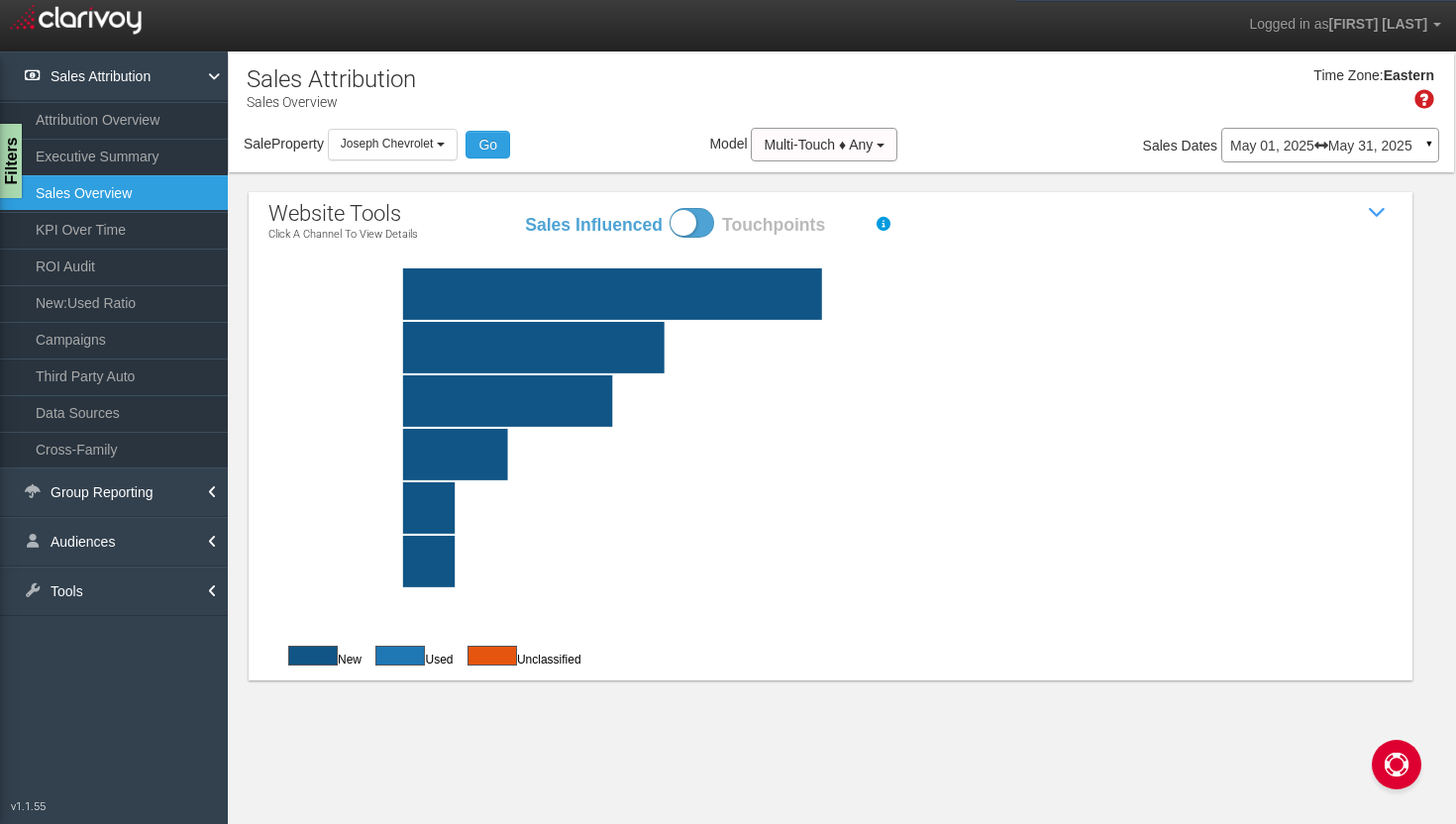 click on "May 01, 2025   May 31, 2025" at bounding box center (1330, 146) 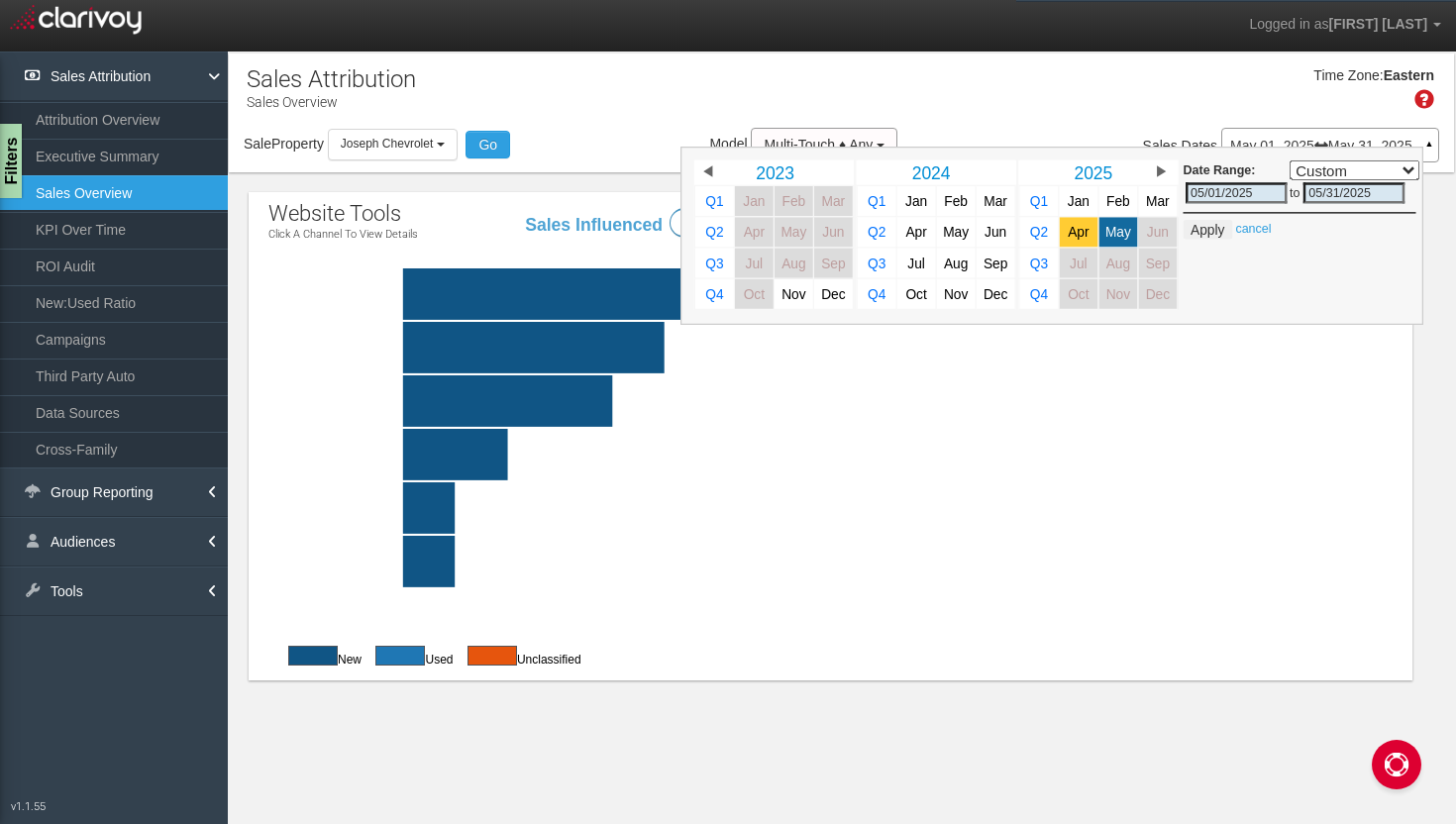 click on "Apr" at bounding box center (1078, 232) 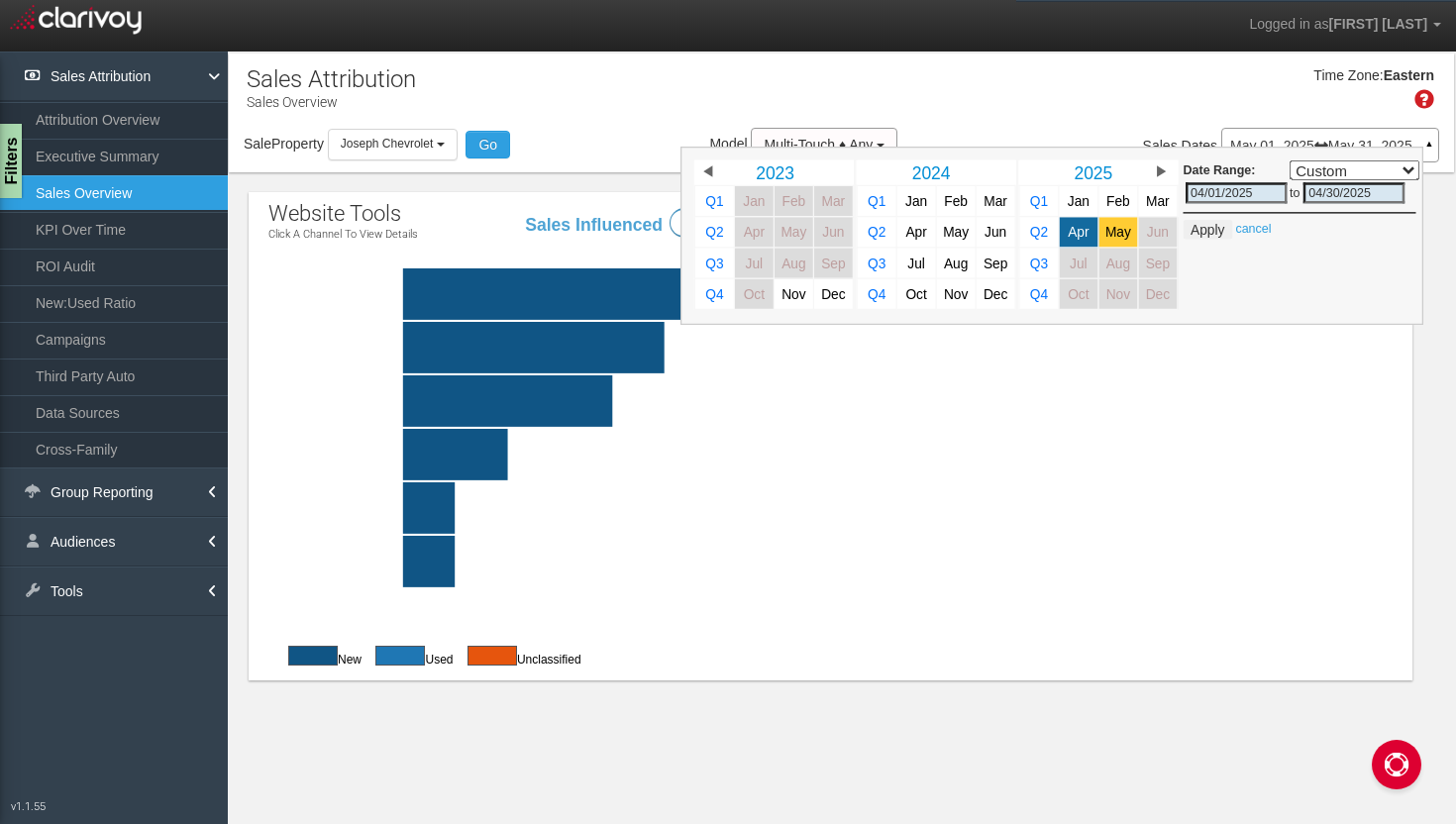 click on "May" at bounding box center (1118, 232) 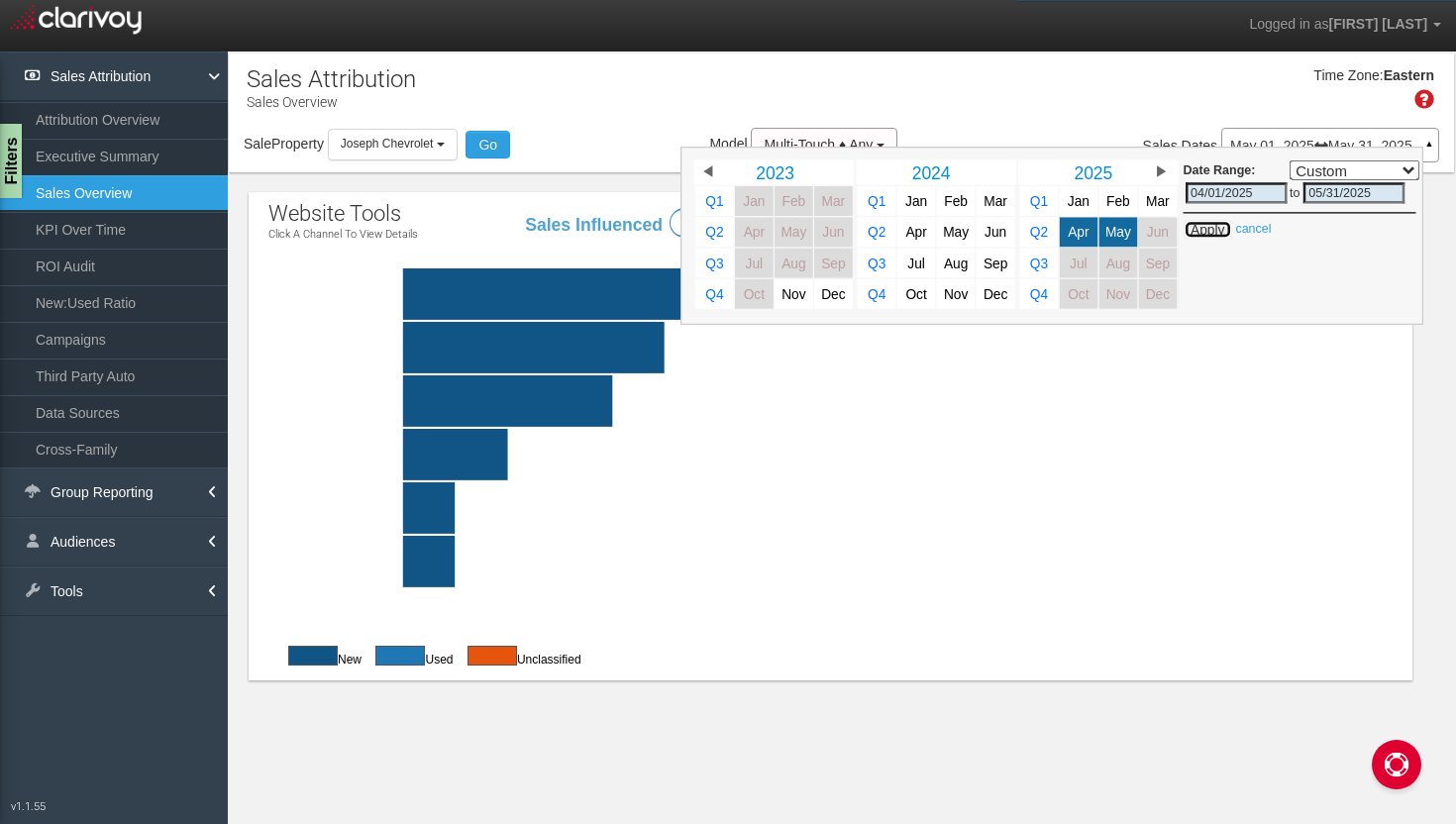 click on "Apply" at bounding box center [1207, 230] 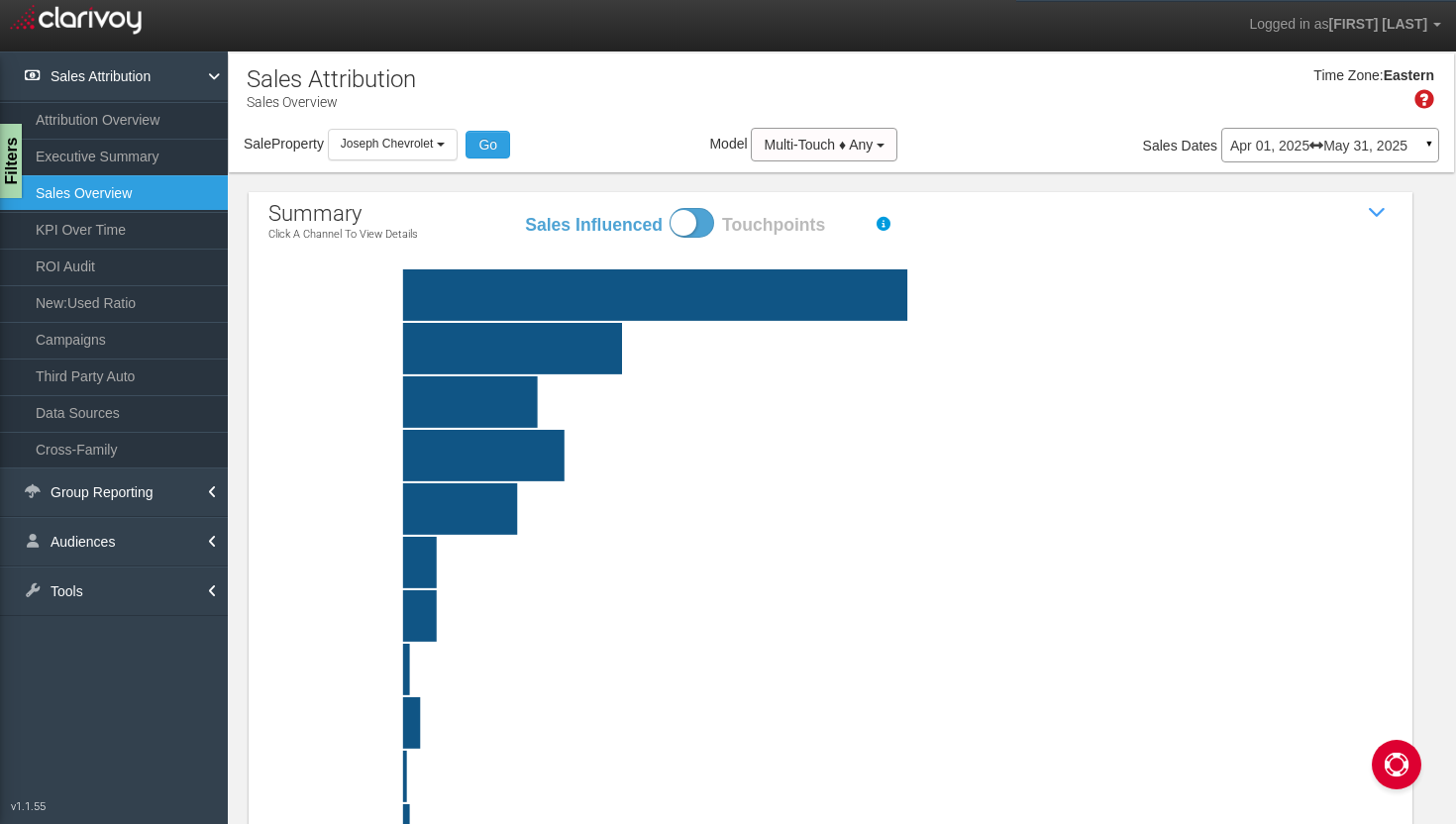 click at bounding box center (879, 402) 